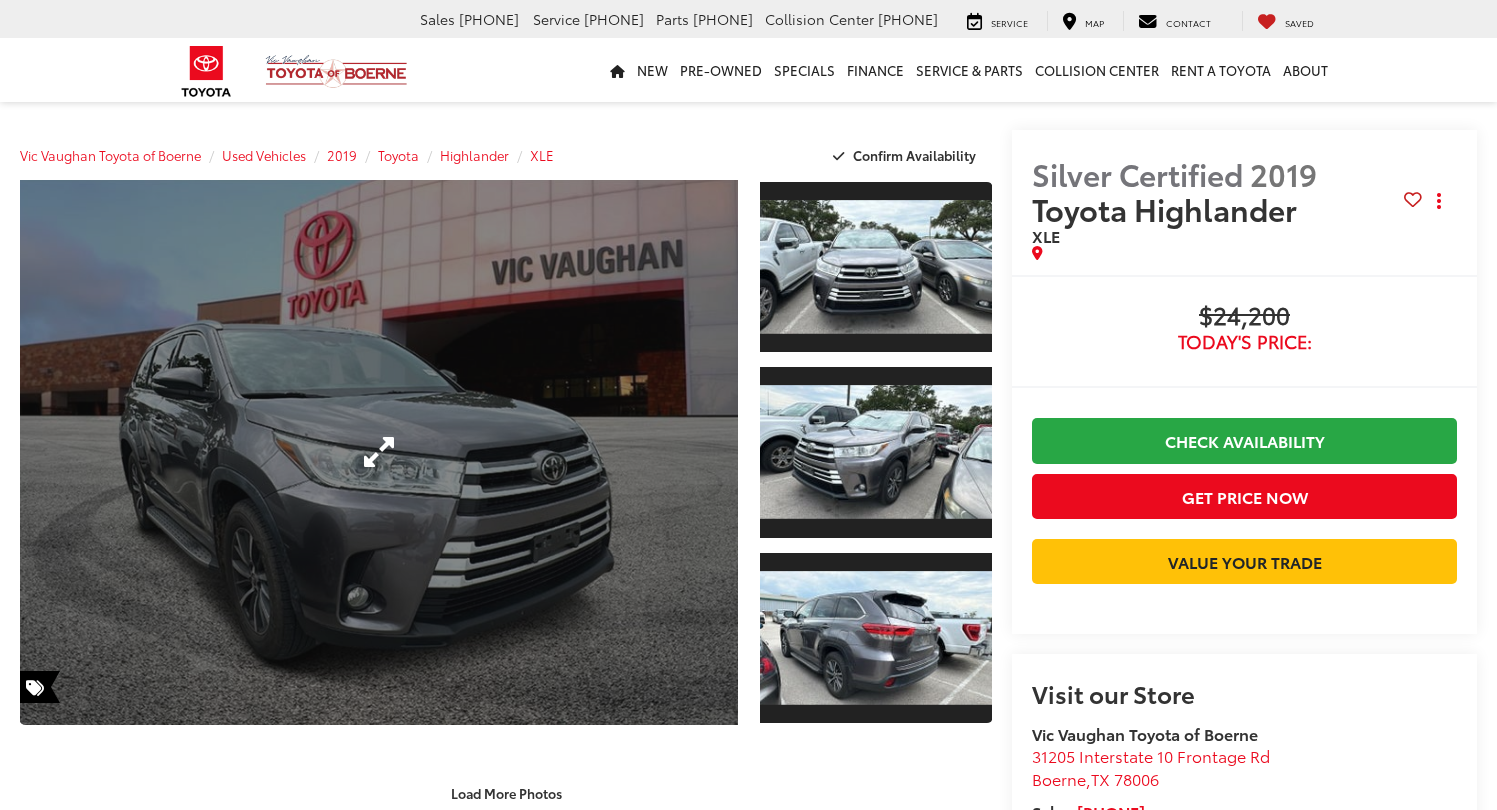 scroll, scrollTop: 0, scrollLeft: 0, axis: both 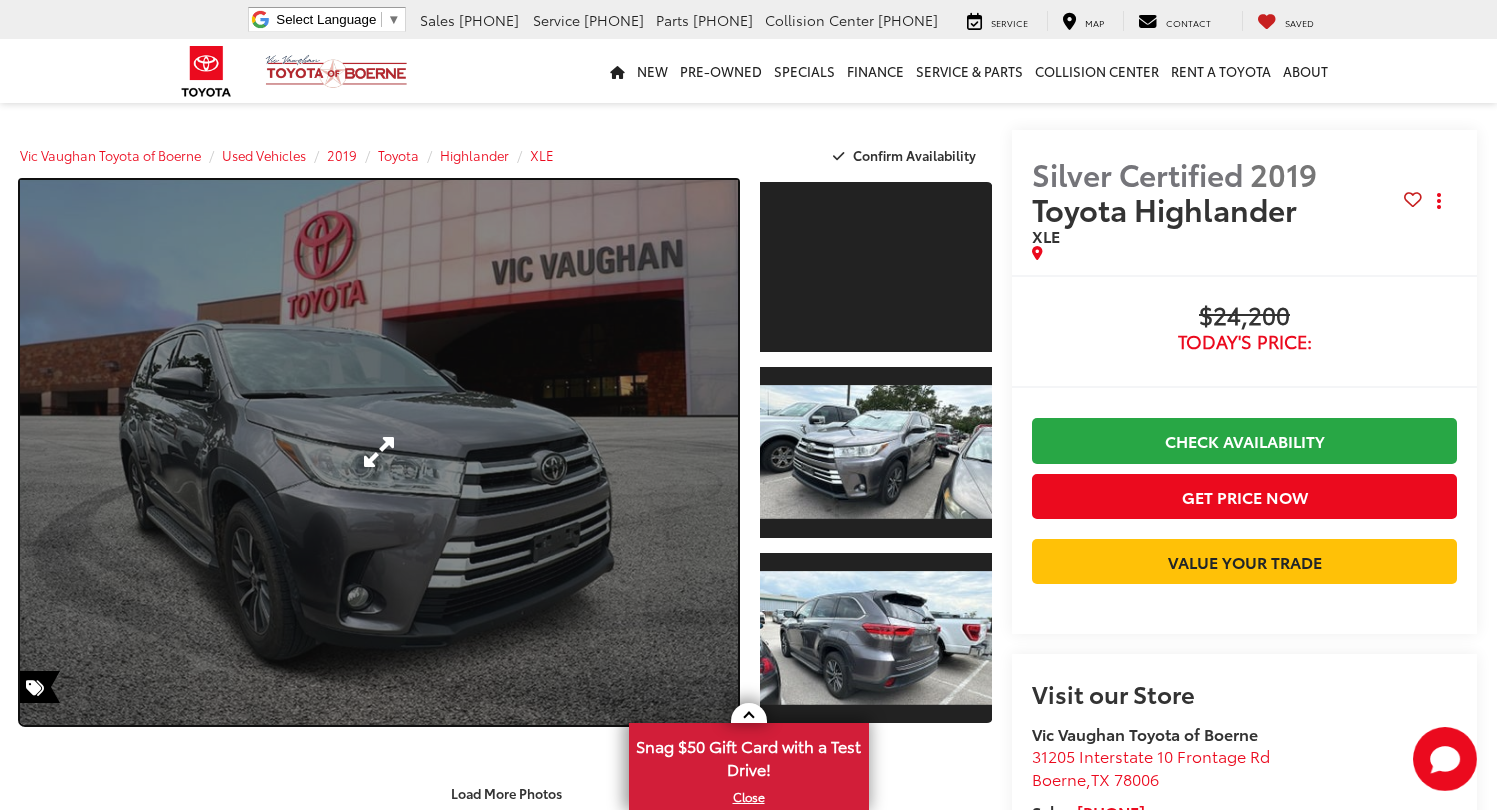 click at bounding box center [379, 452] 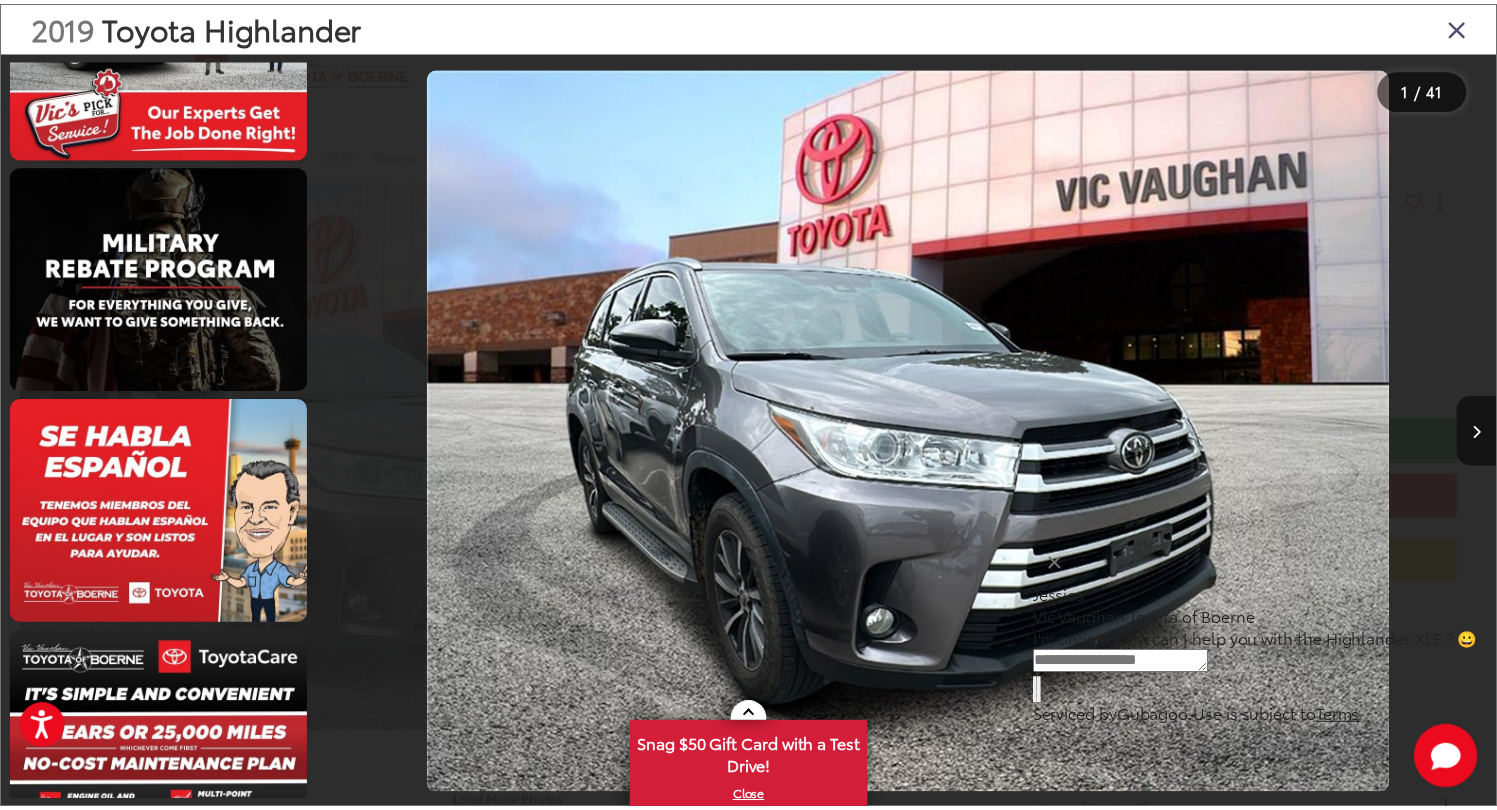 scroll, scrollTop: 8813, scrollLeft: 0, axis: vertical 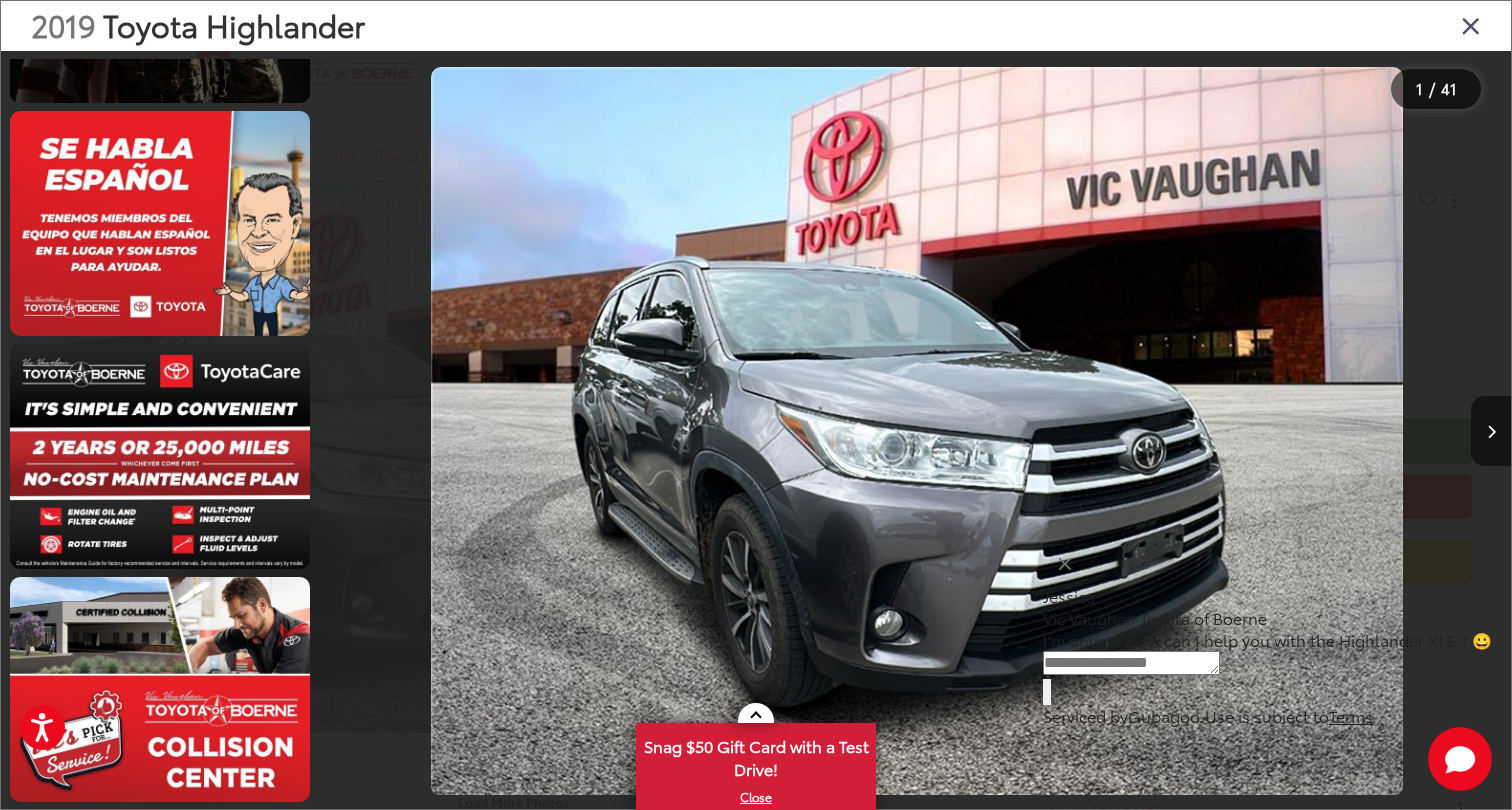 click at bounding box center [1471, 25] 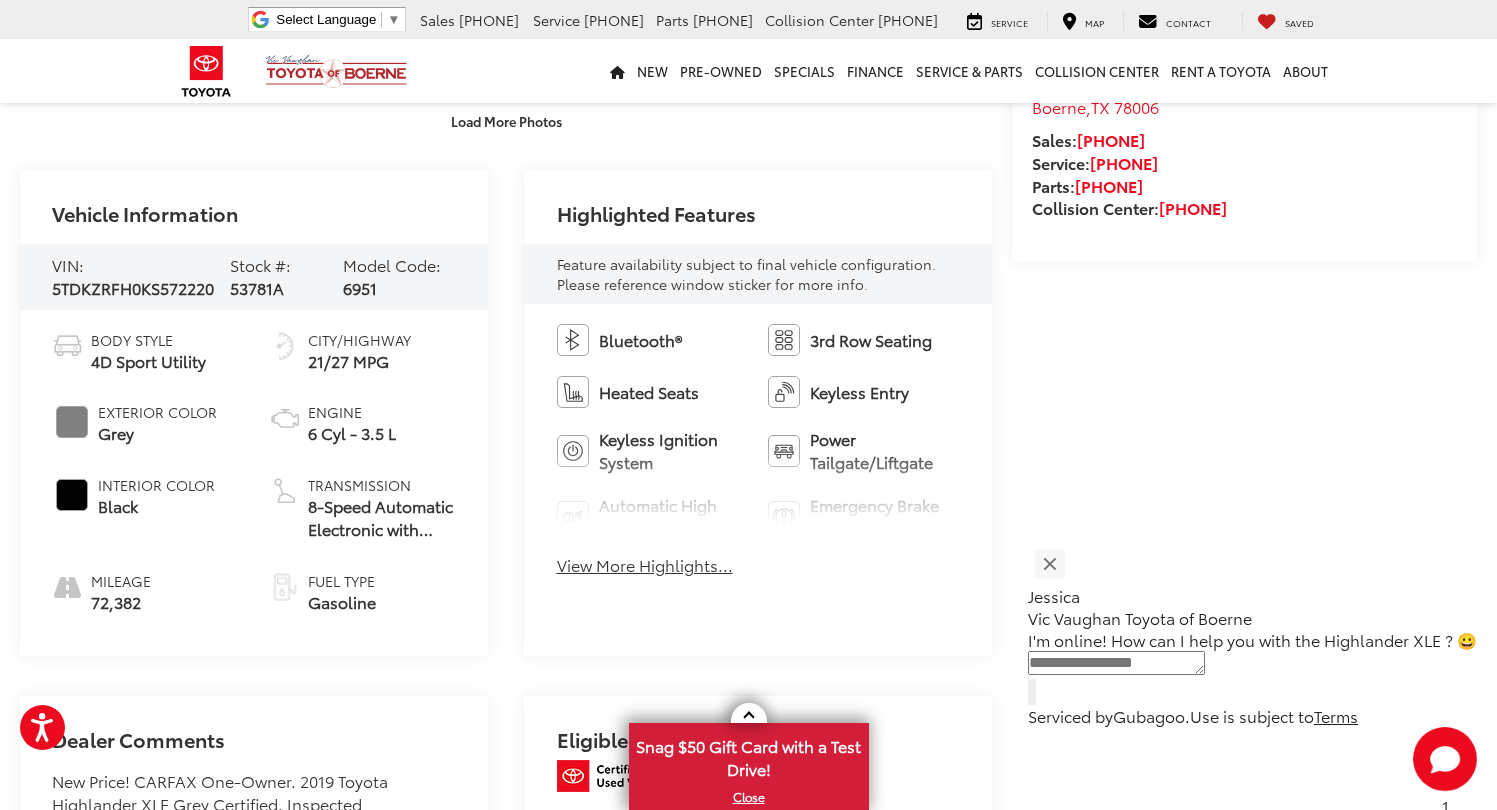 scroll, scrollTop: 693, scrollLeft: 0, axis: vertical 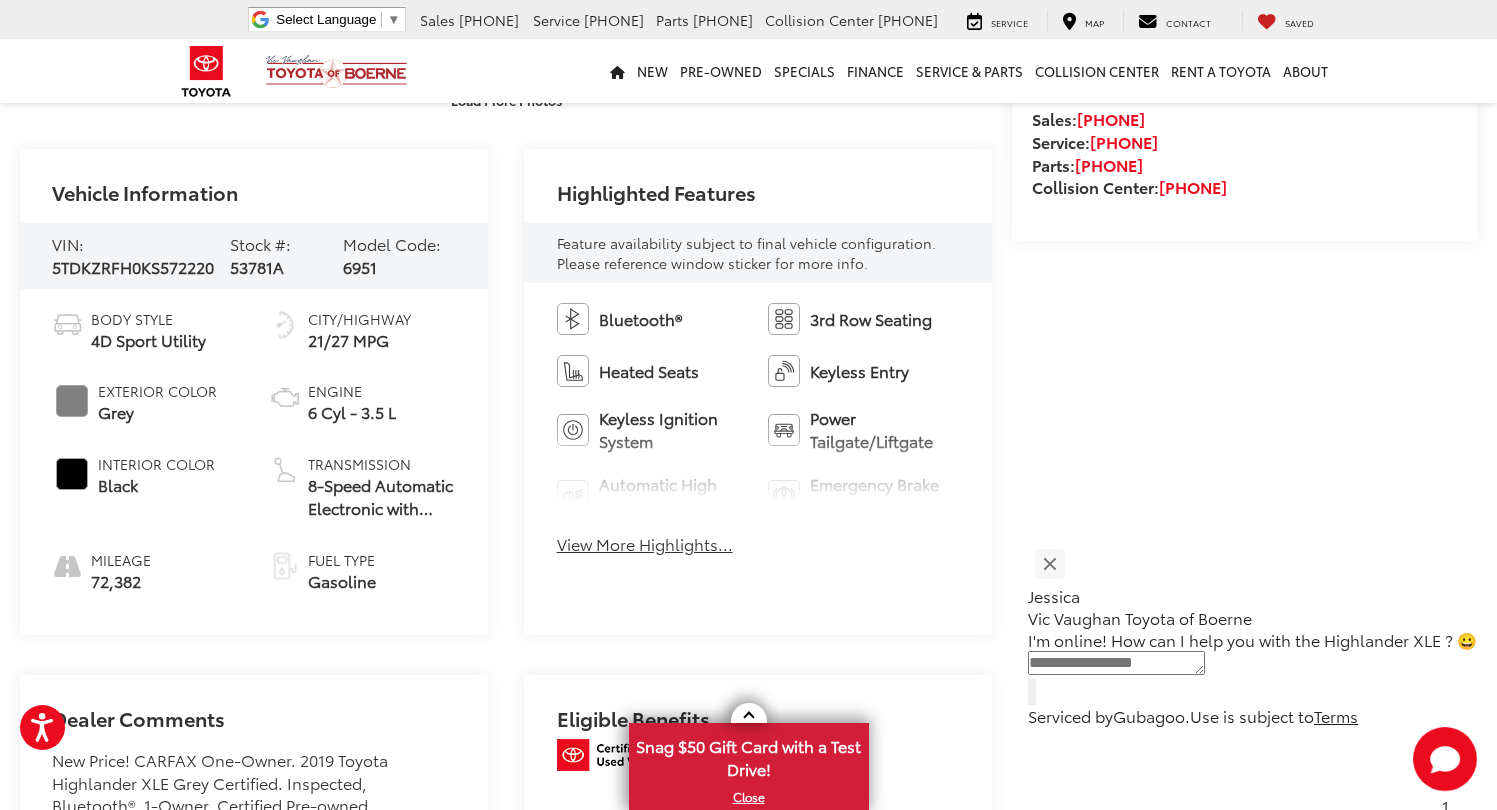 click on "View More Highlights..." at bounding box center [645, 544] 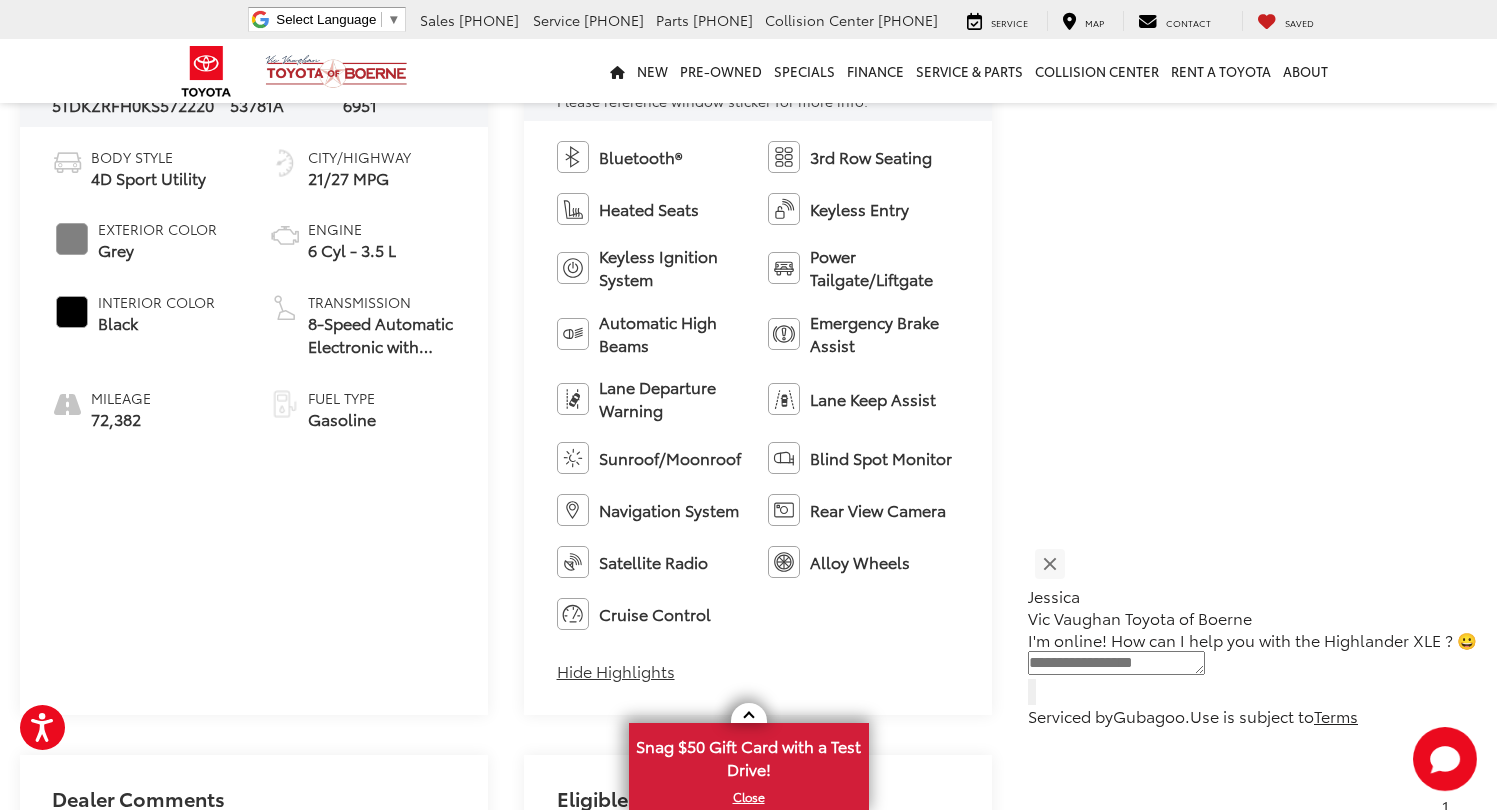 scroll, scrollTop: 859, scrollLeft: 0, axis: vertical 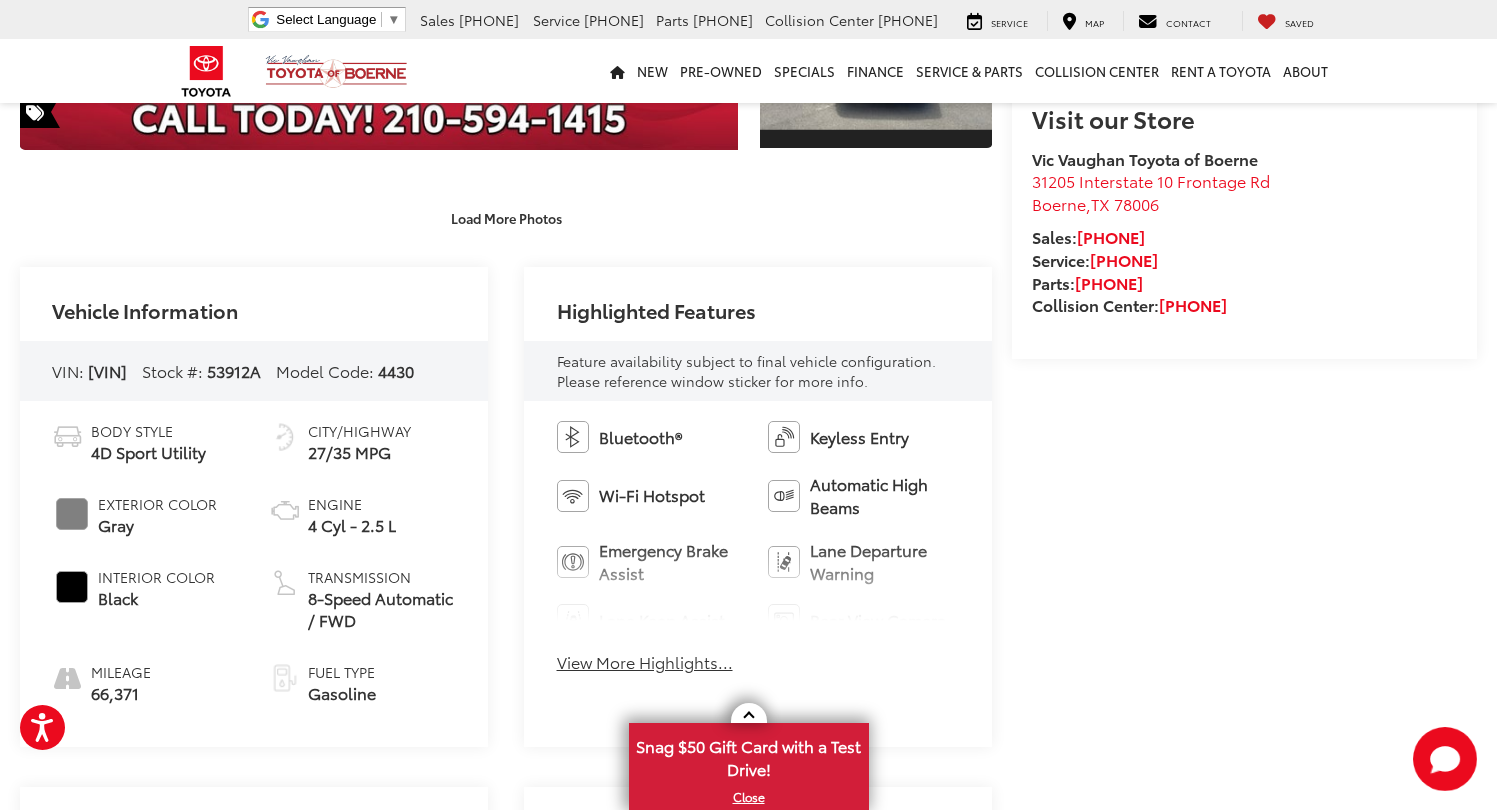 click on "View More Highlights..." at bounding box center (645, 662) 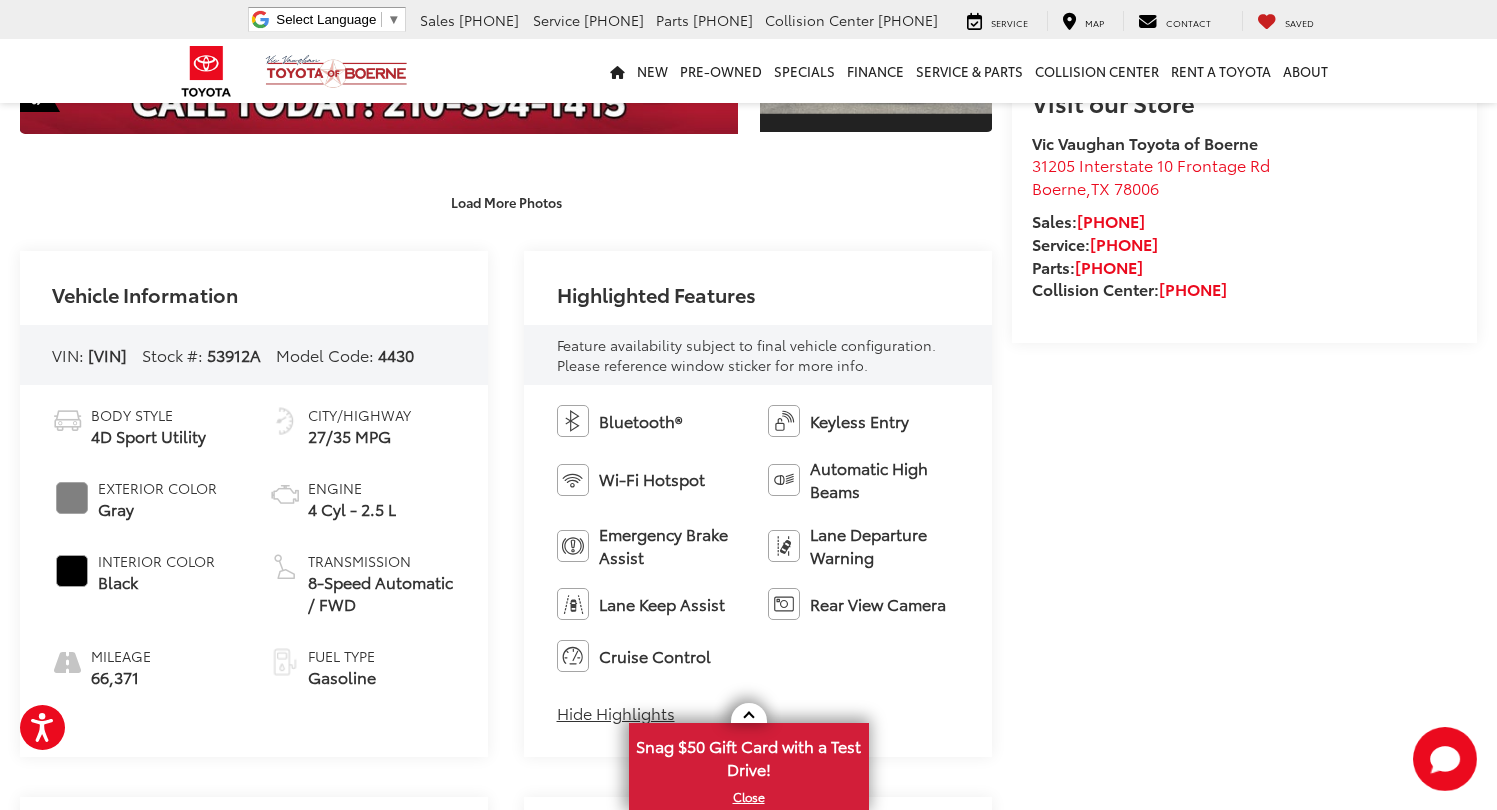 scroll, scrollTop: 612, scrollLeft: 0, axis: vertical 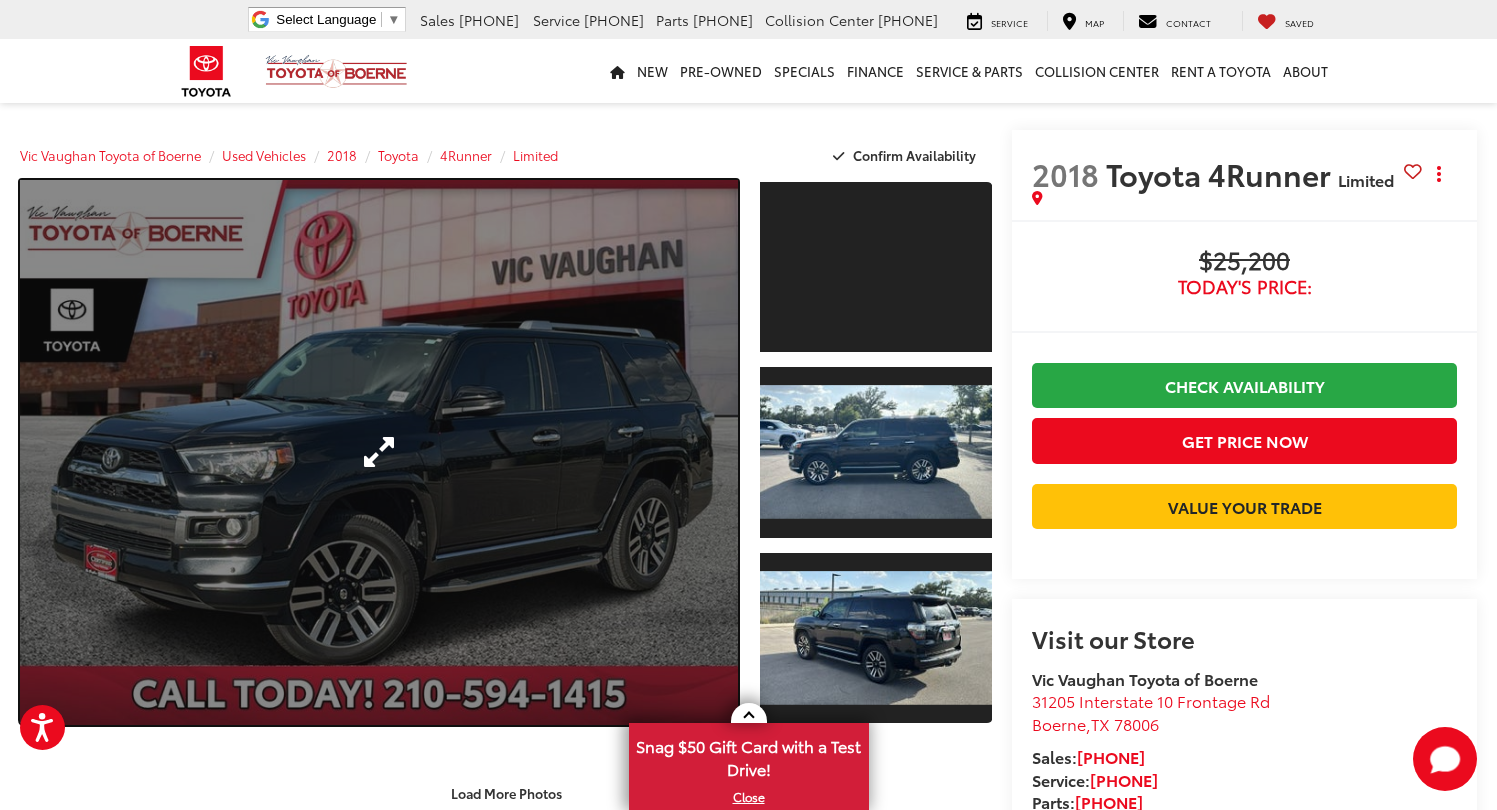 click at bounding box center (379, 452) 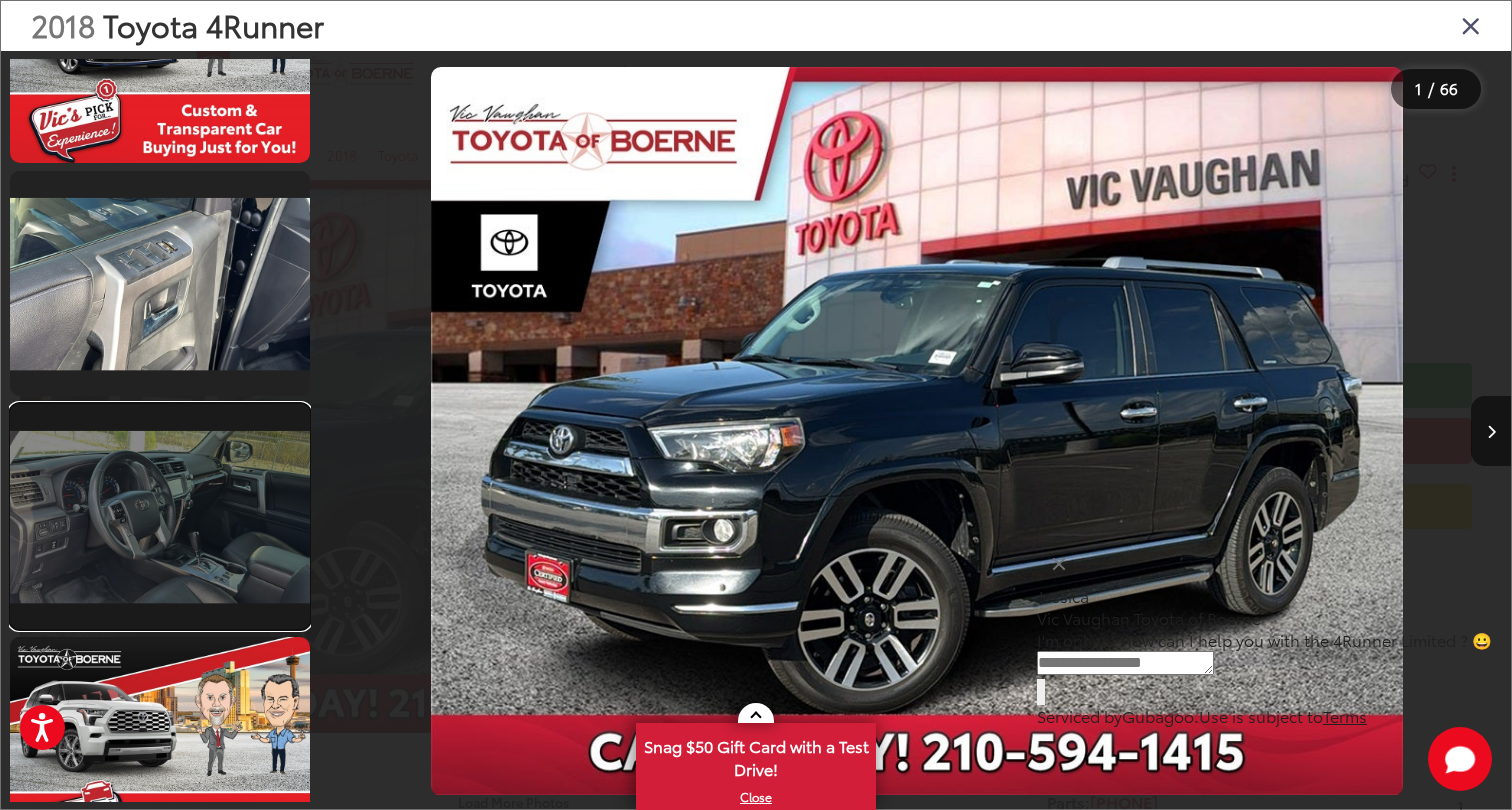 click at bounding box center [160, 516] 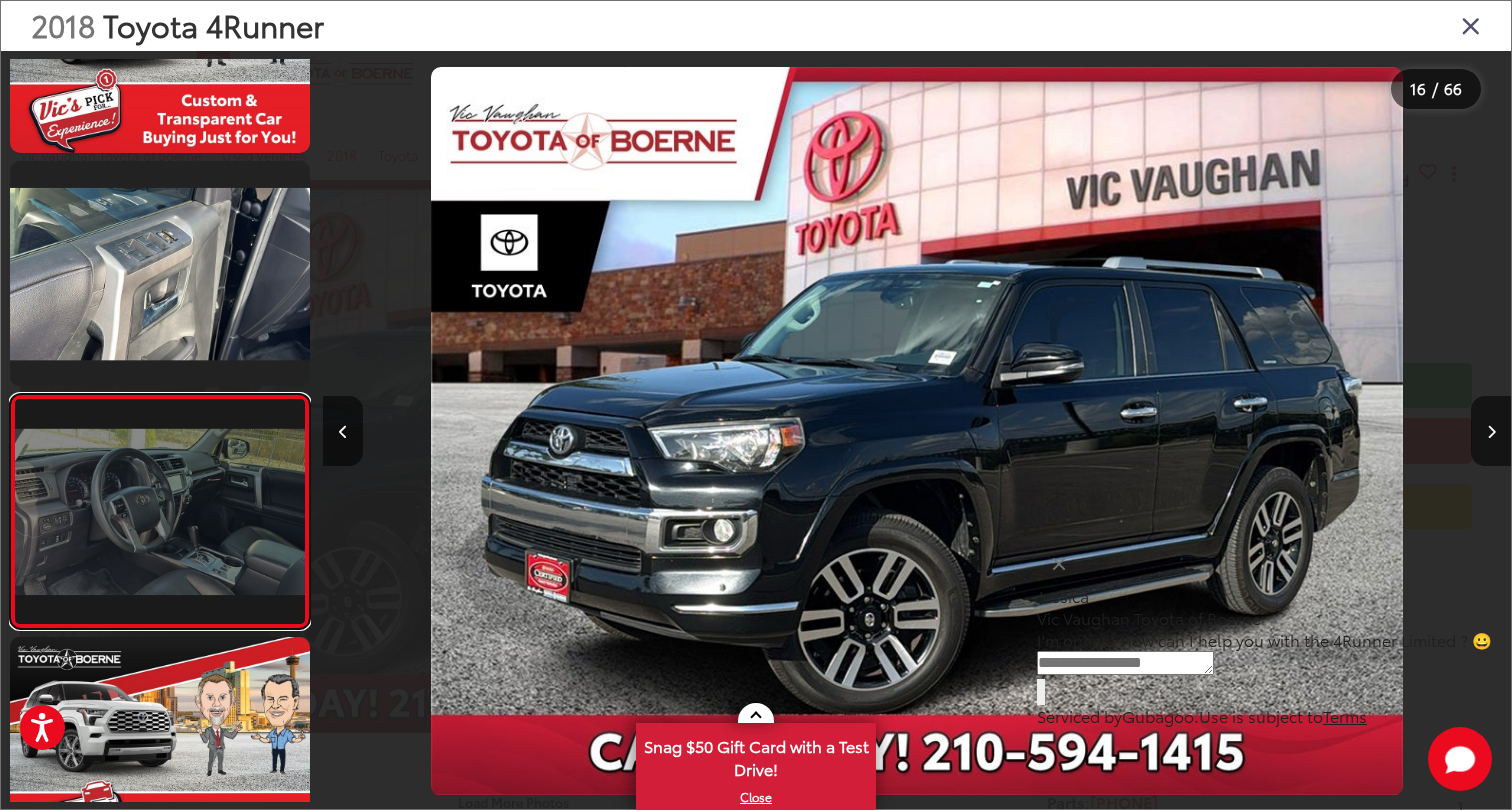 scroll, scrollTop: 3300, scrollLeft: 0, axis: vertical 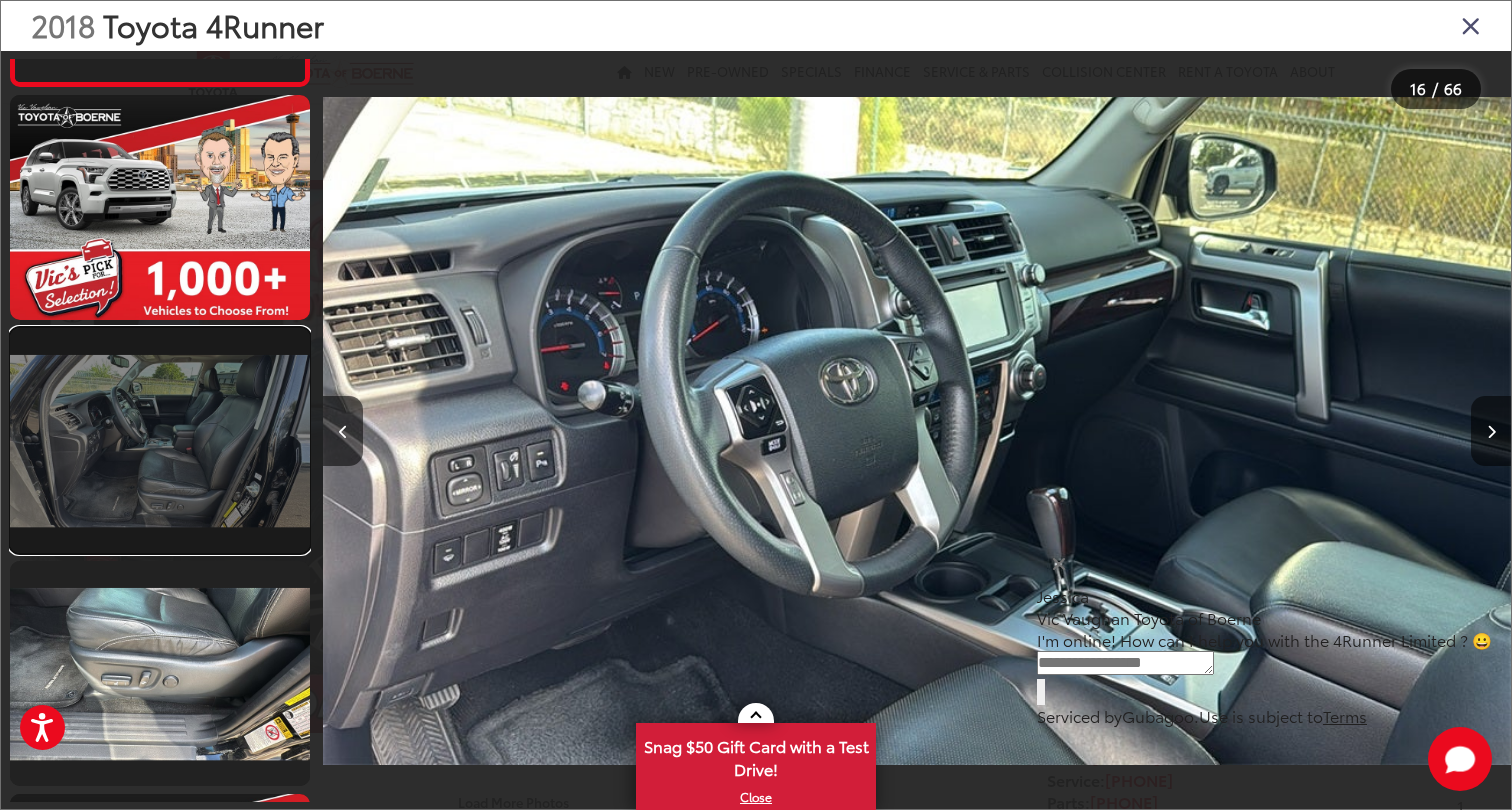 click at bounding box center [160, 440] 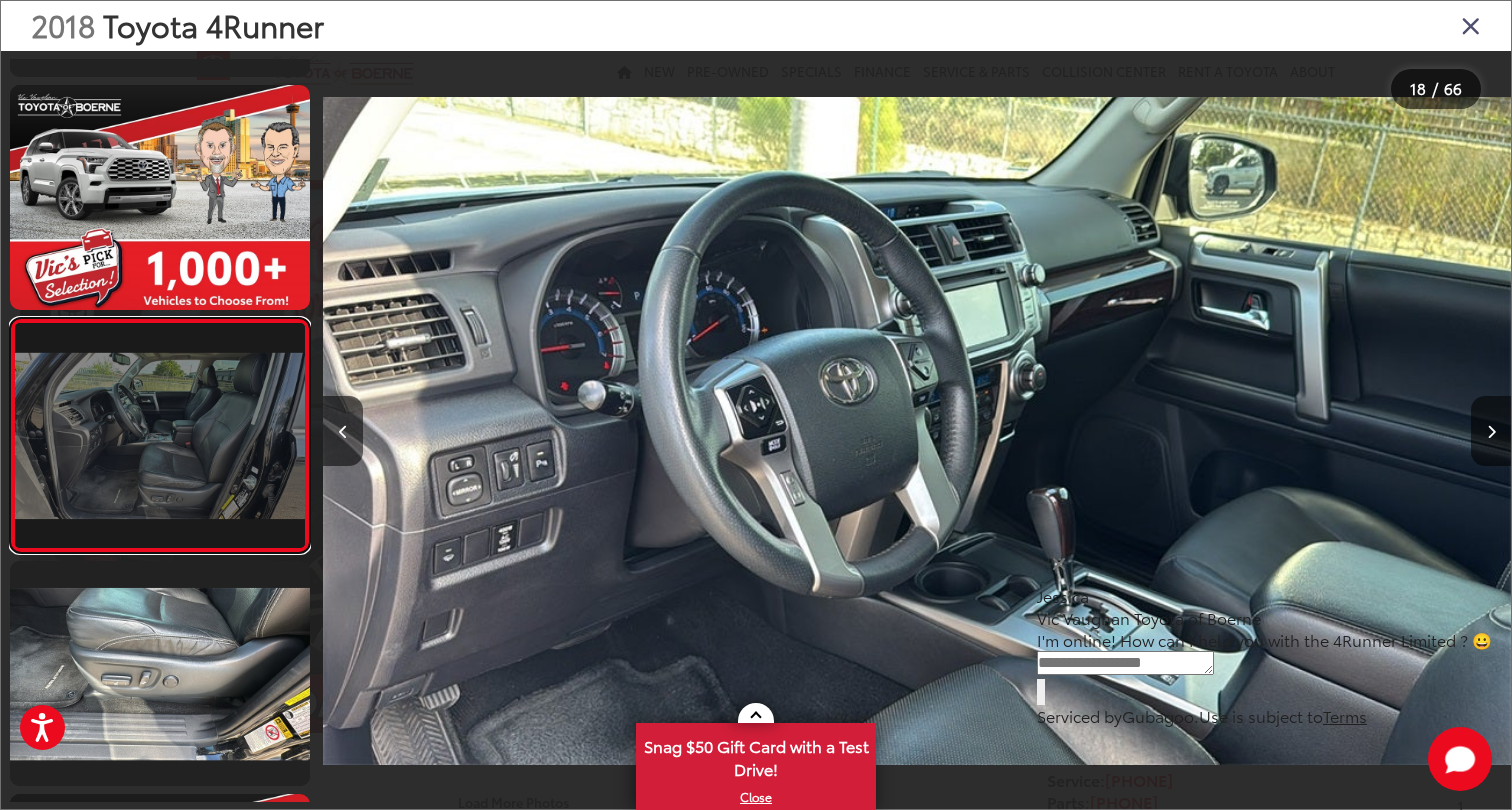 scroll, scrollTop: 3766, scrollLeft: 0, axis: vertical 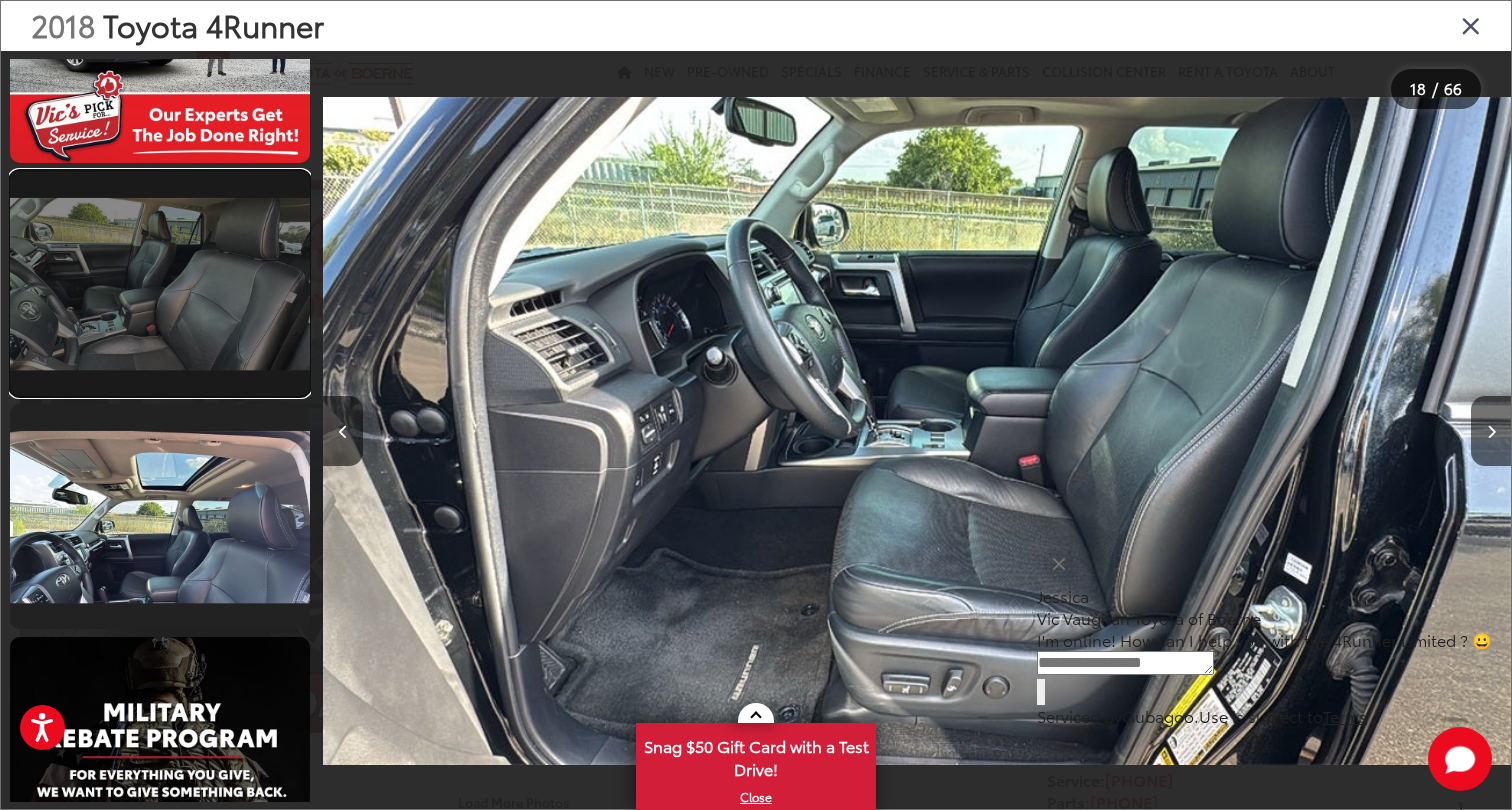 click at bounding box center [160, 283] 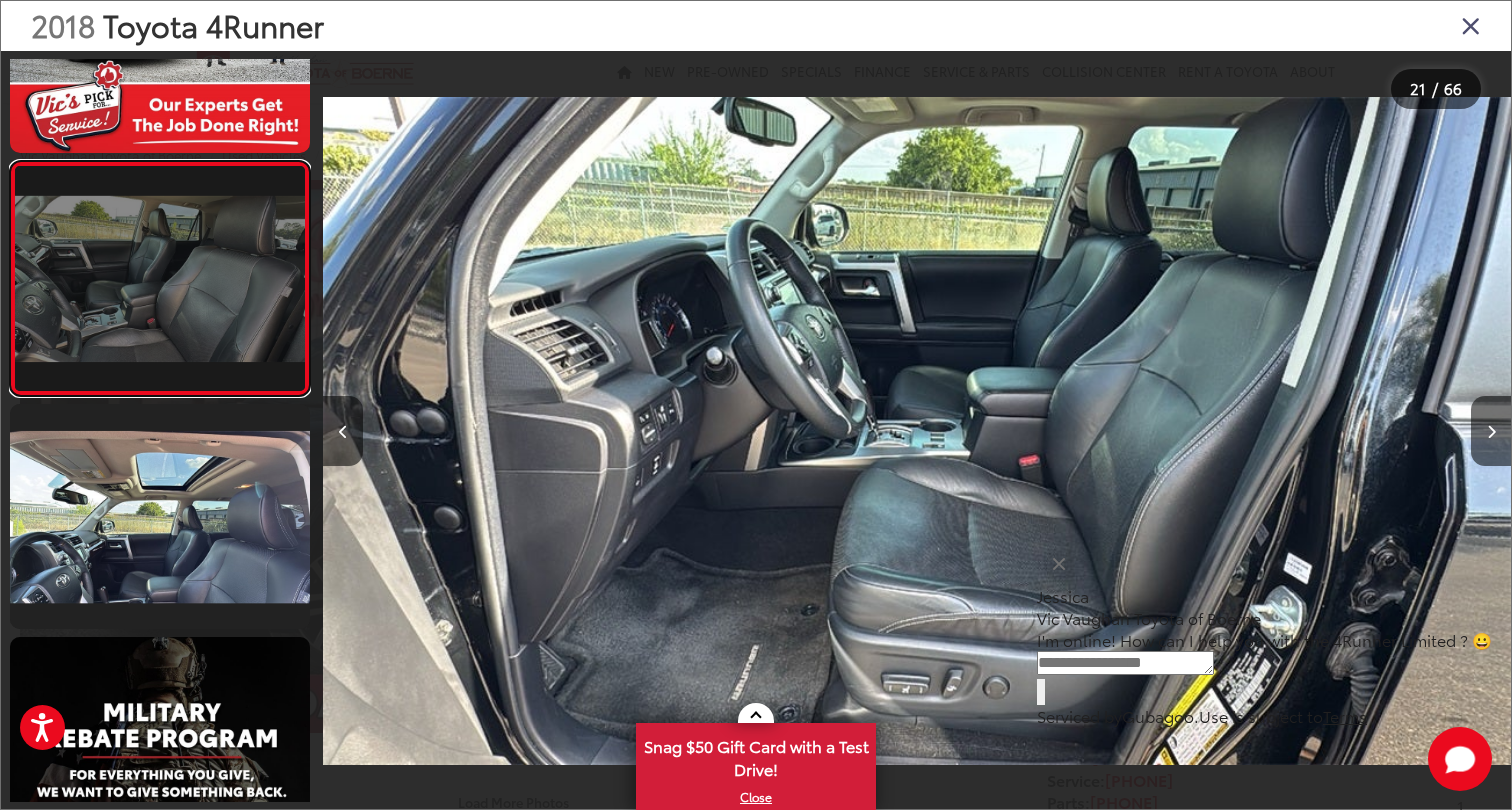 scroll, scrollTop: 4500, scrollLeft: 0, axis: vertical 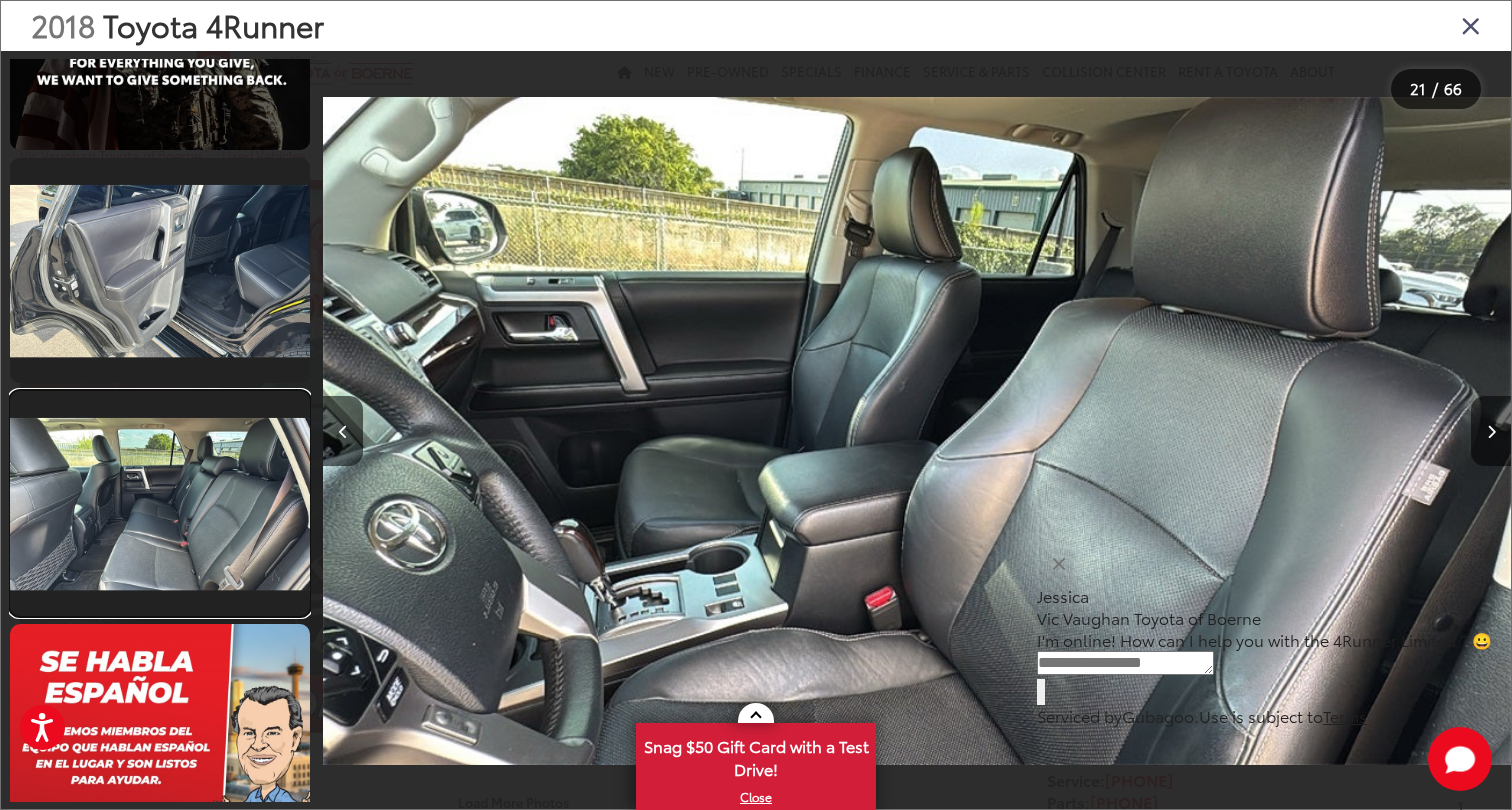 click at bounding box center (160, 503) 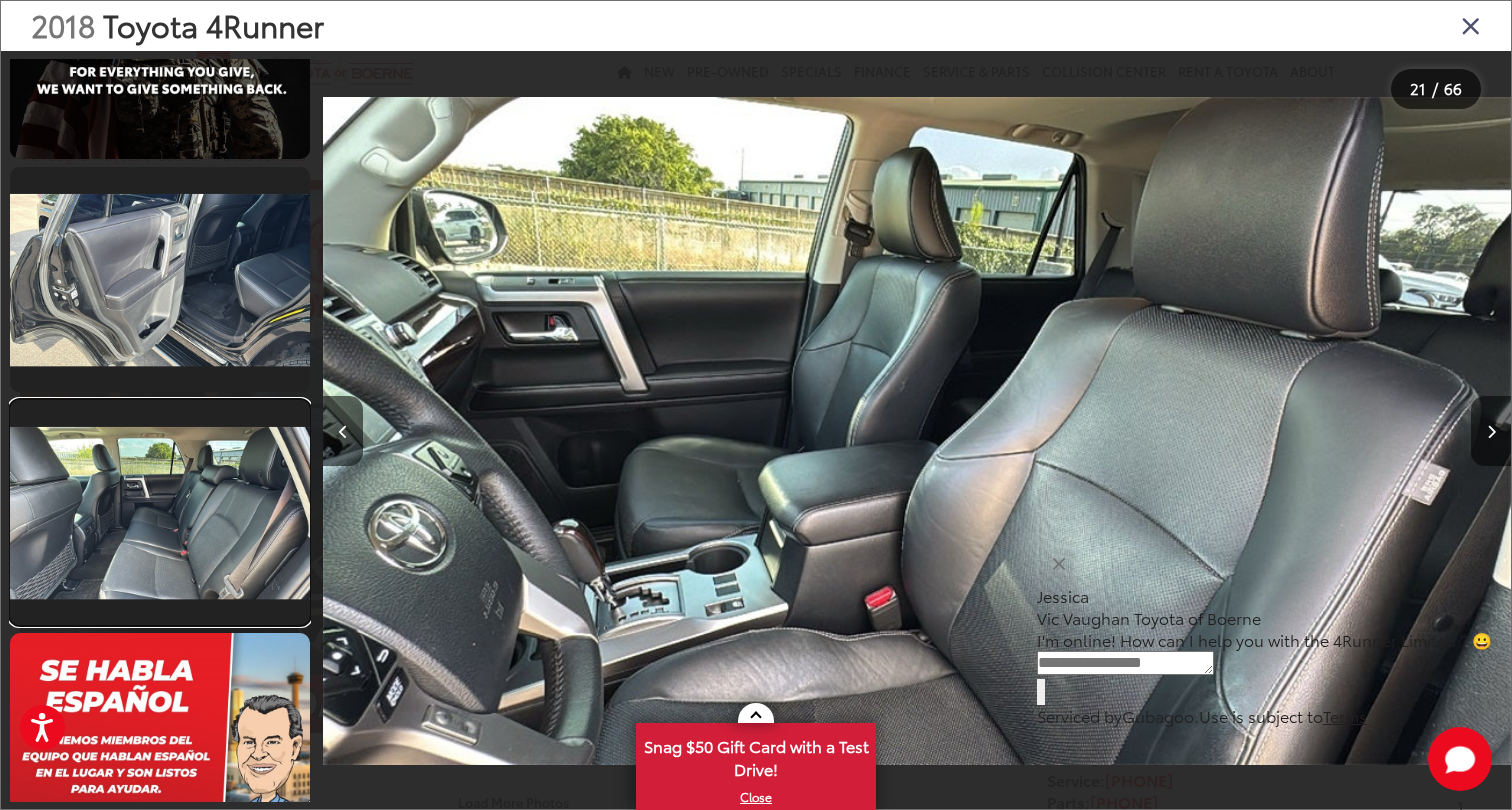 scroll, scrollTop: 0, scrollLeft: 24025, axis: horizontal 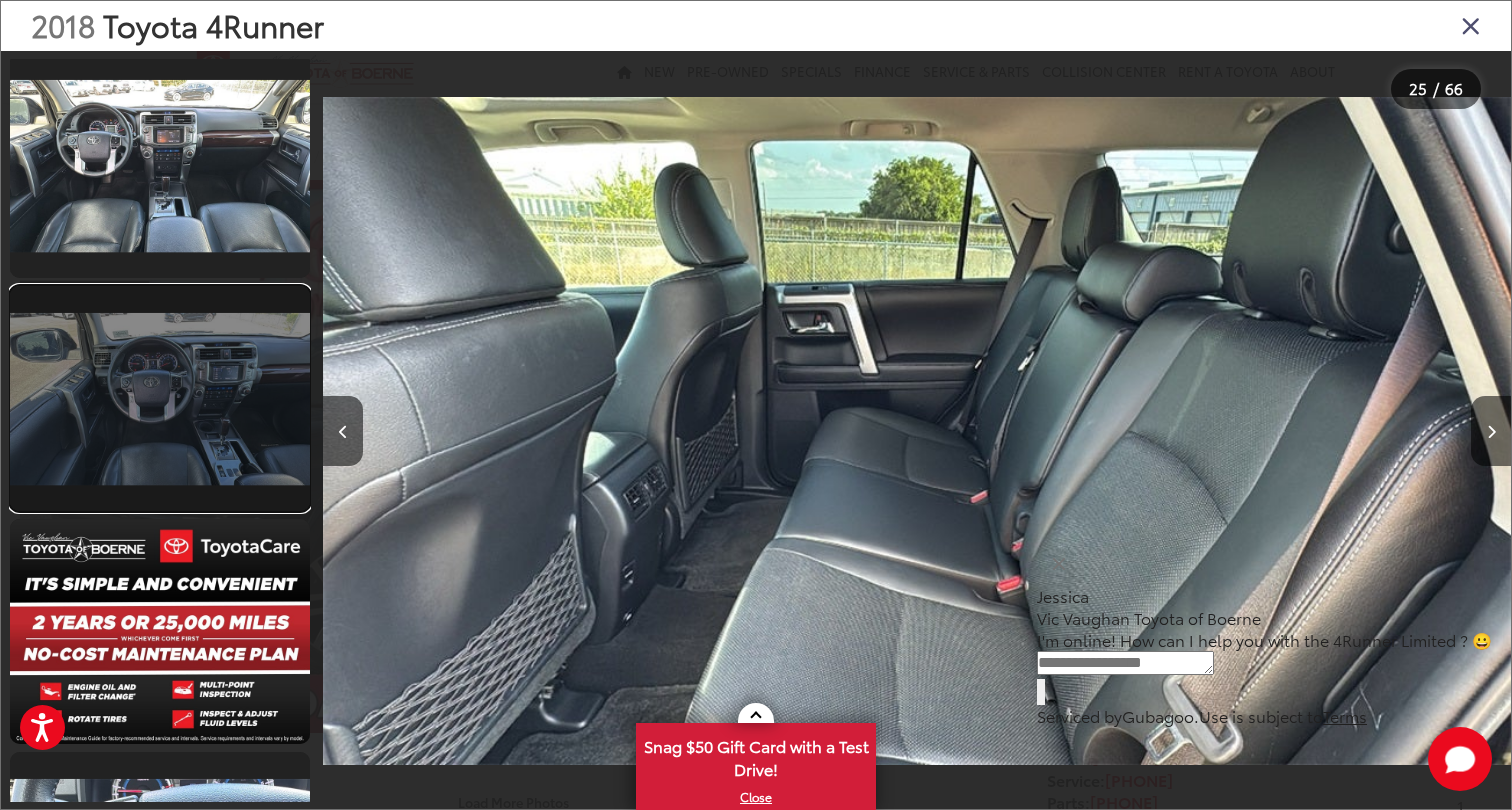 click at bounding box center [160, 398] 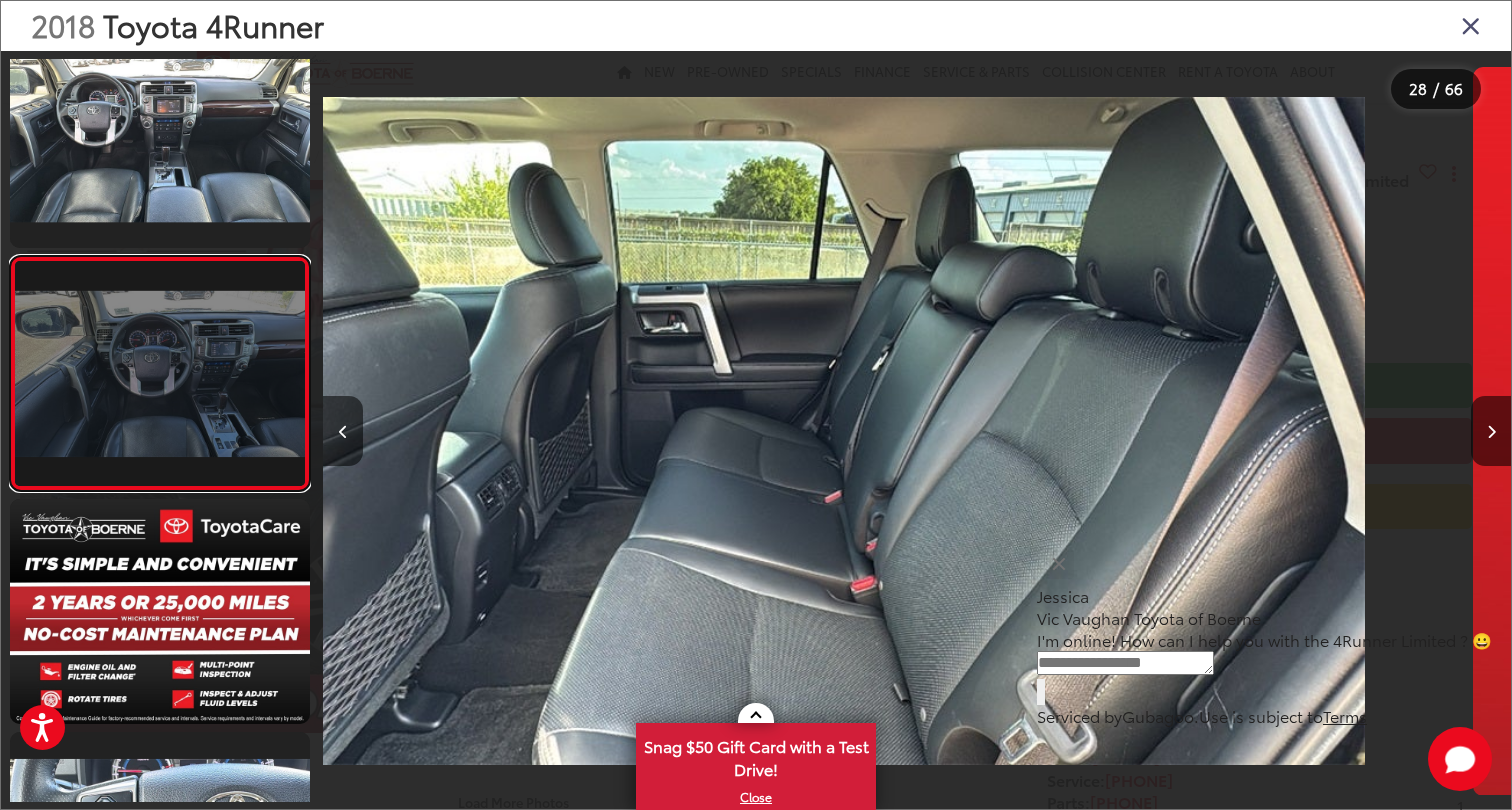 scroll, scrollTop: 6096, scrollLeft: 0, axis: vertical 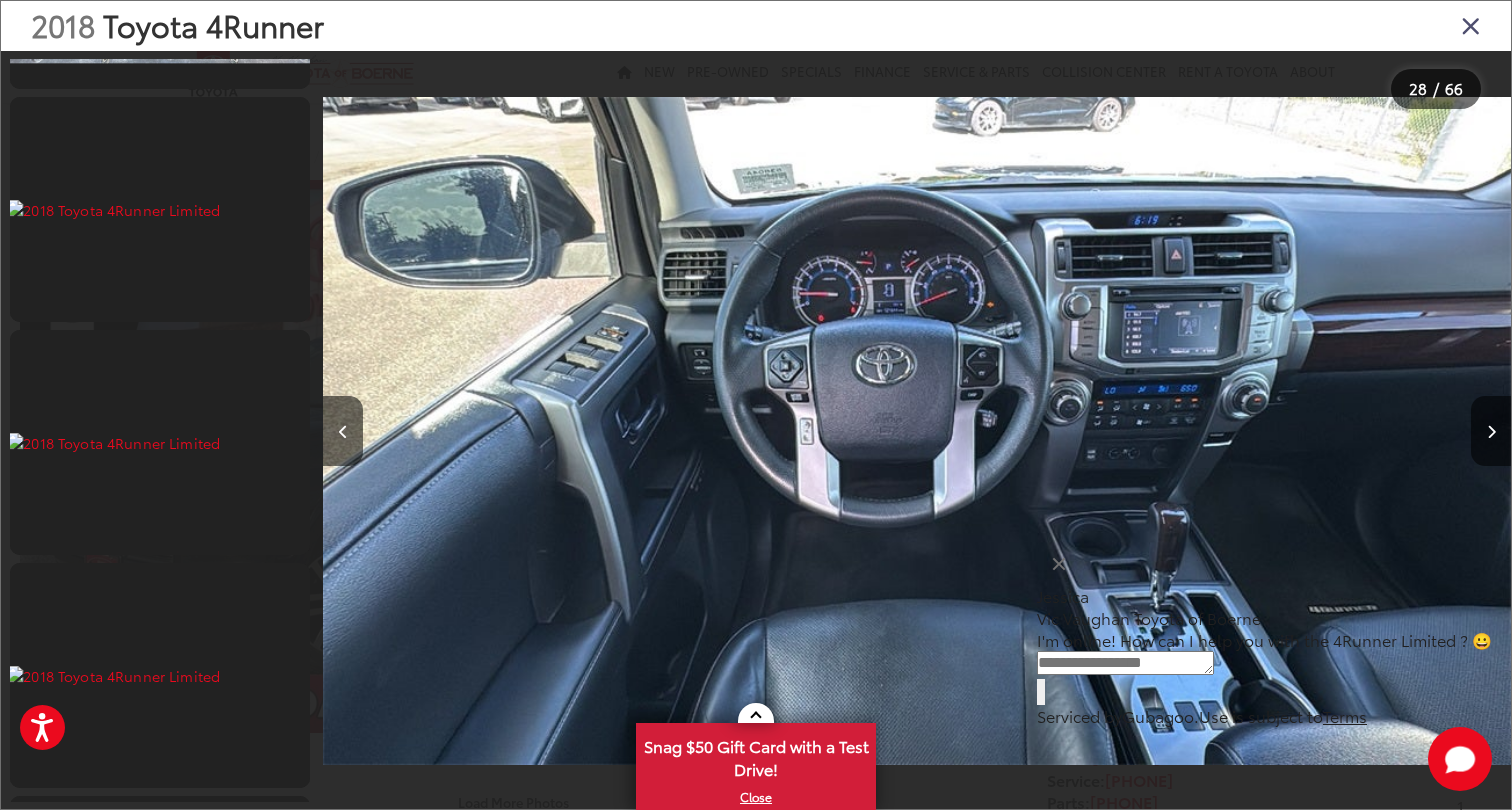 click at bounding box center [1471, 25] 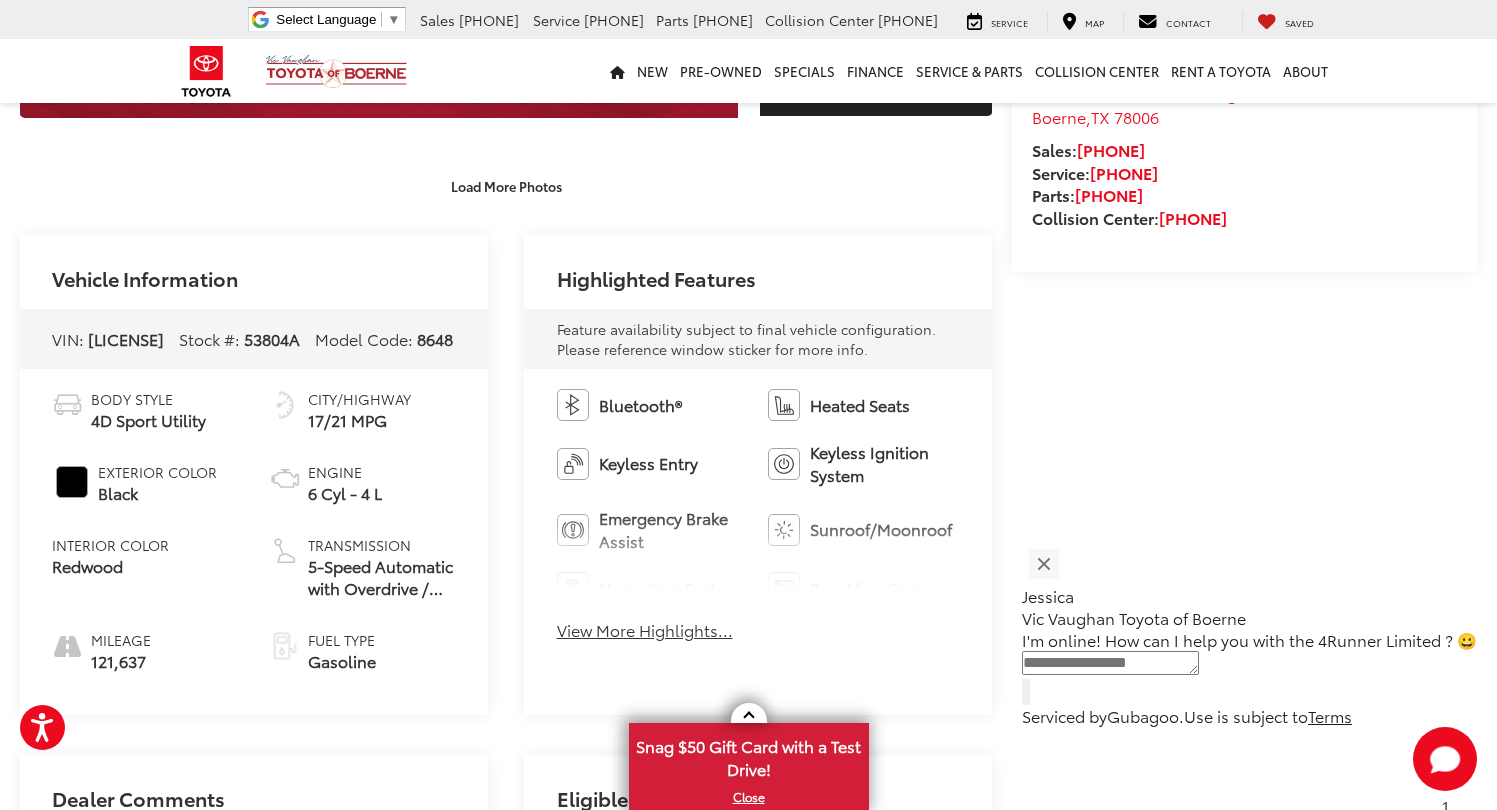 scroll, scrollTop: 631, scrollLeft: 0, axis: vertical 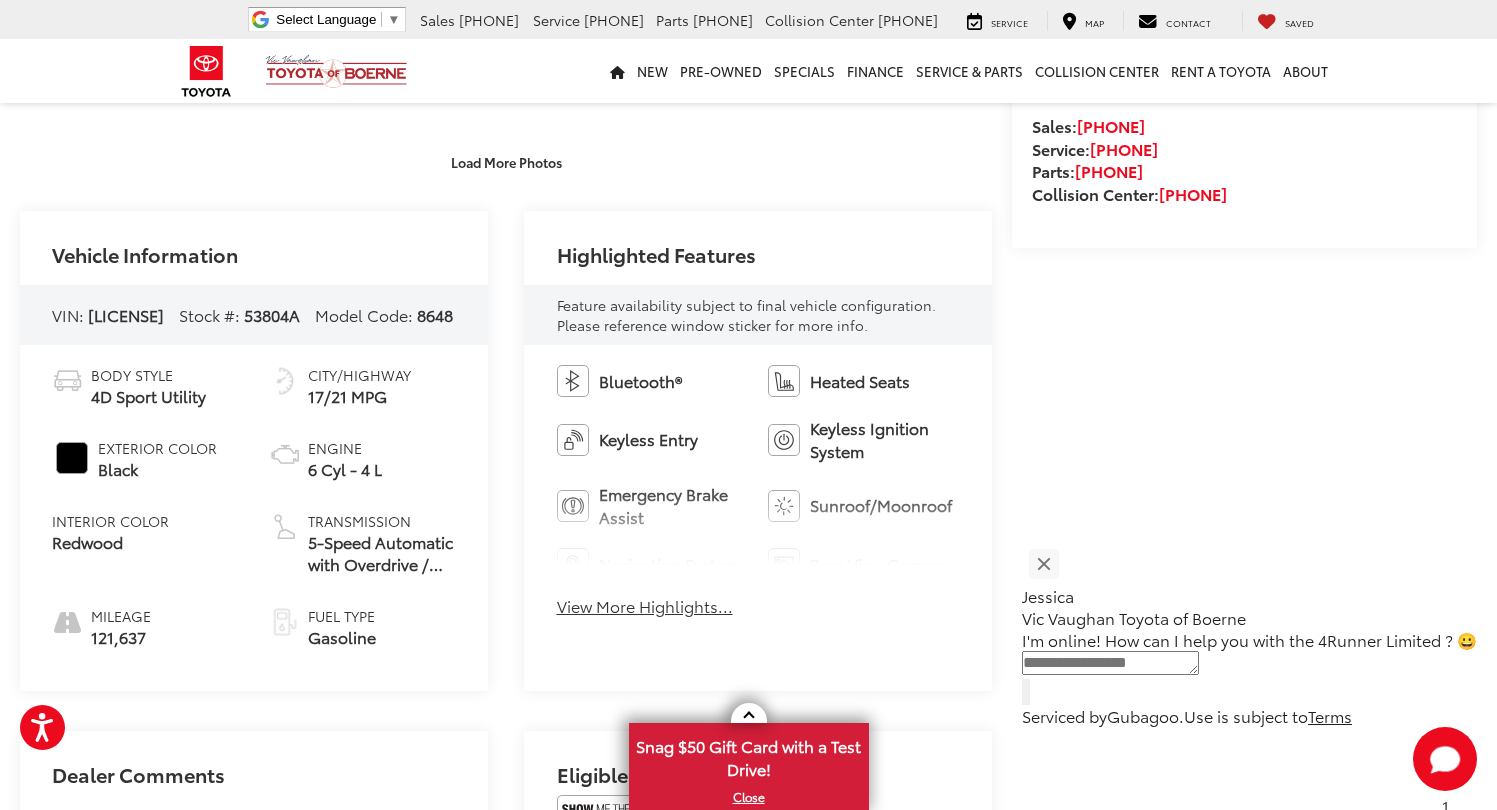 click on "View More Highlights..." at bounding box center [645, 606] 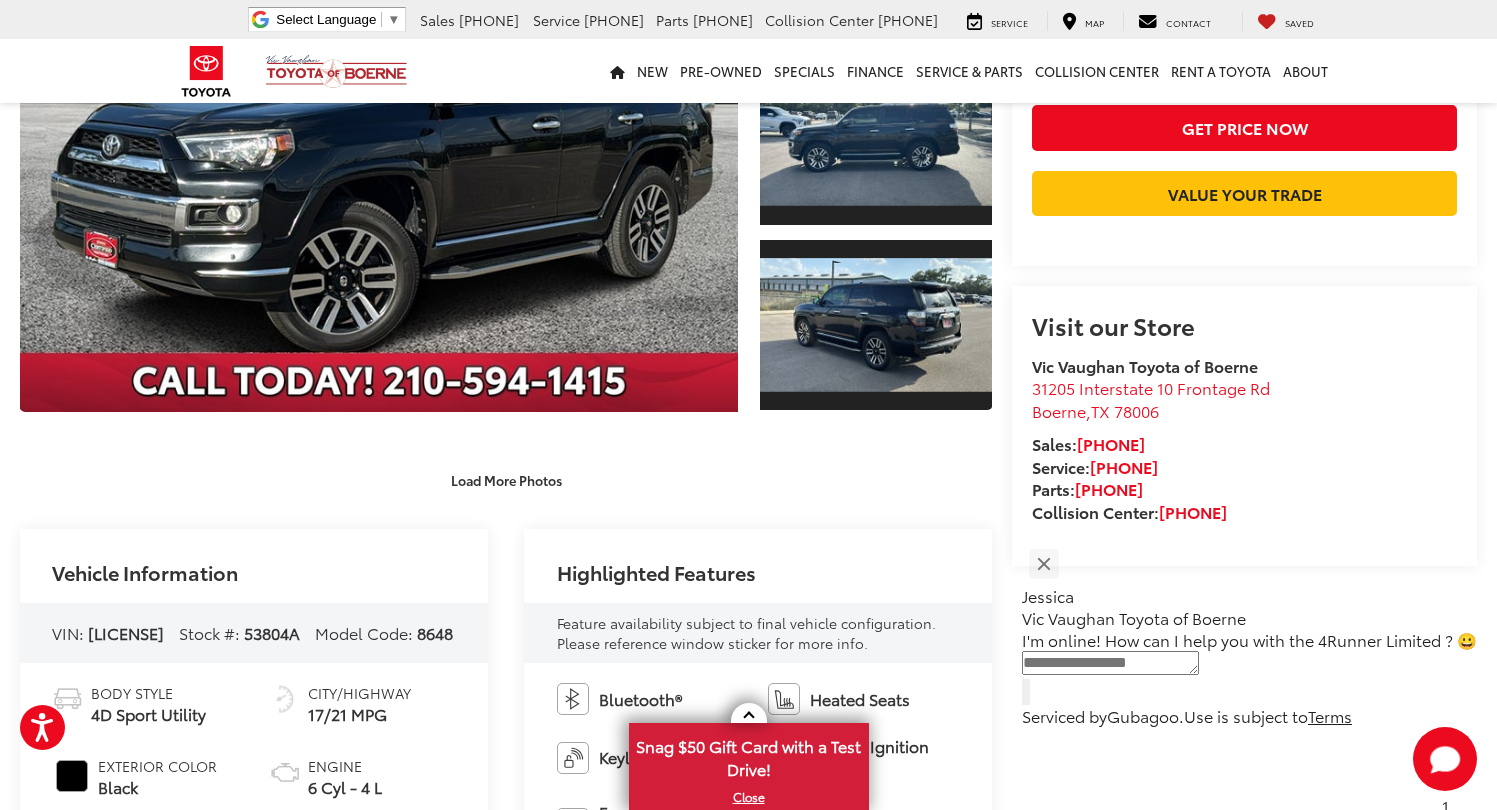 scroll, scrollTop: 310, scrollLeft: 0, axis: vertical 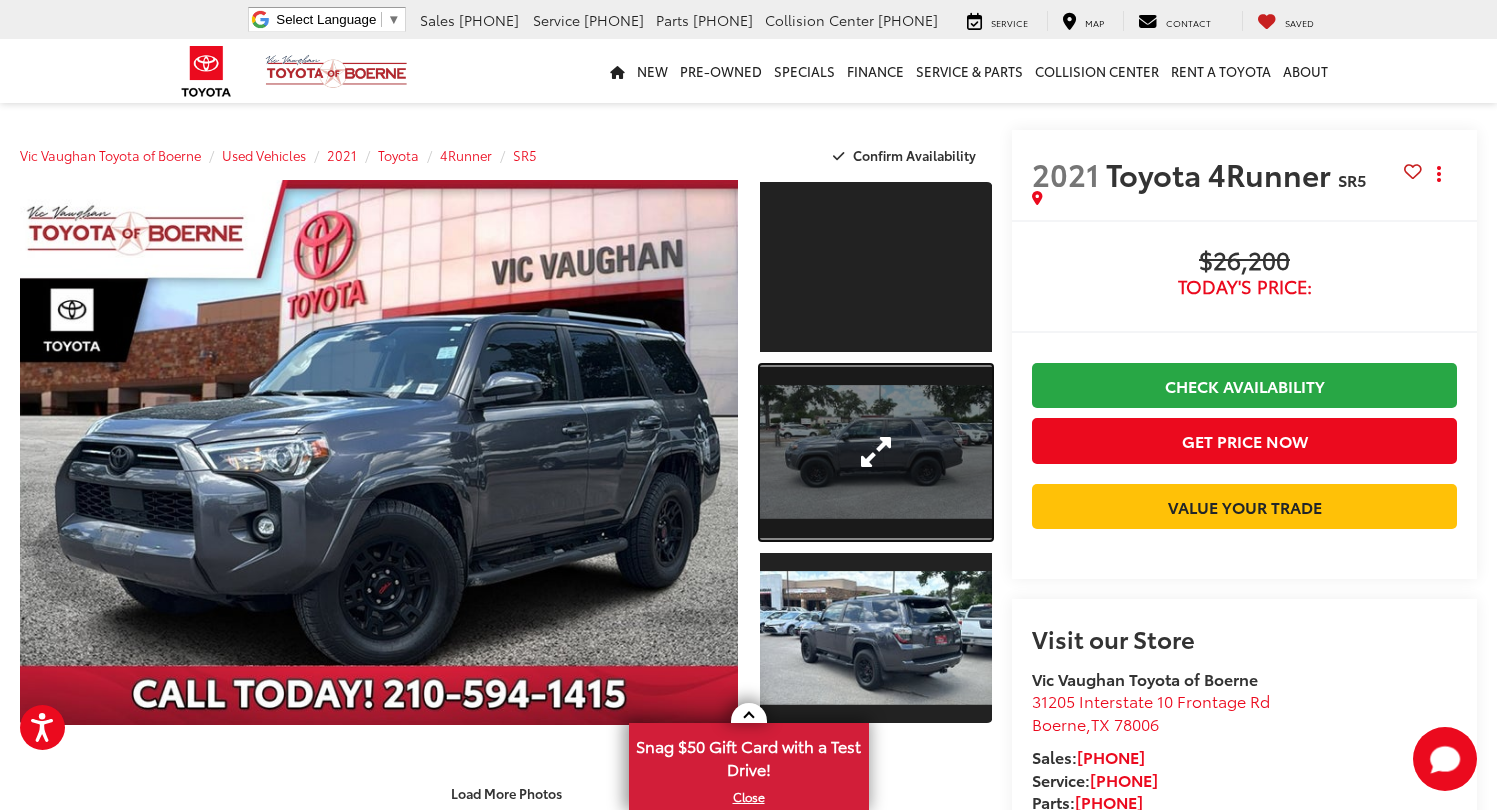 click at bounding box center [876, 452] 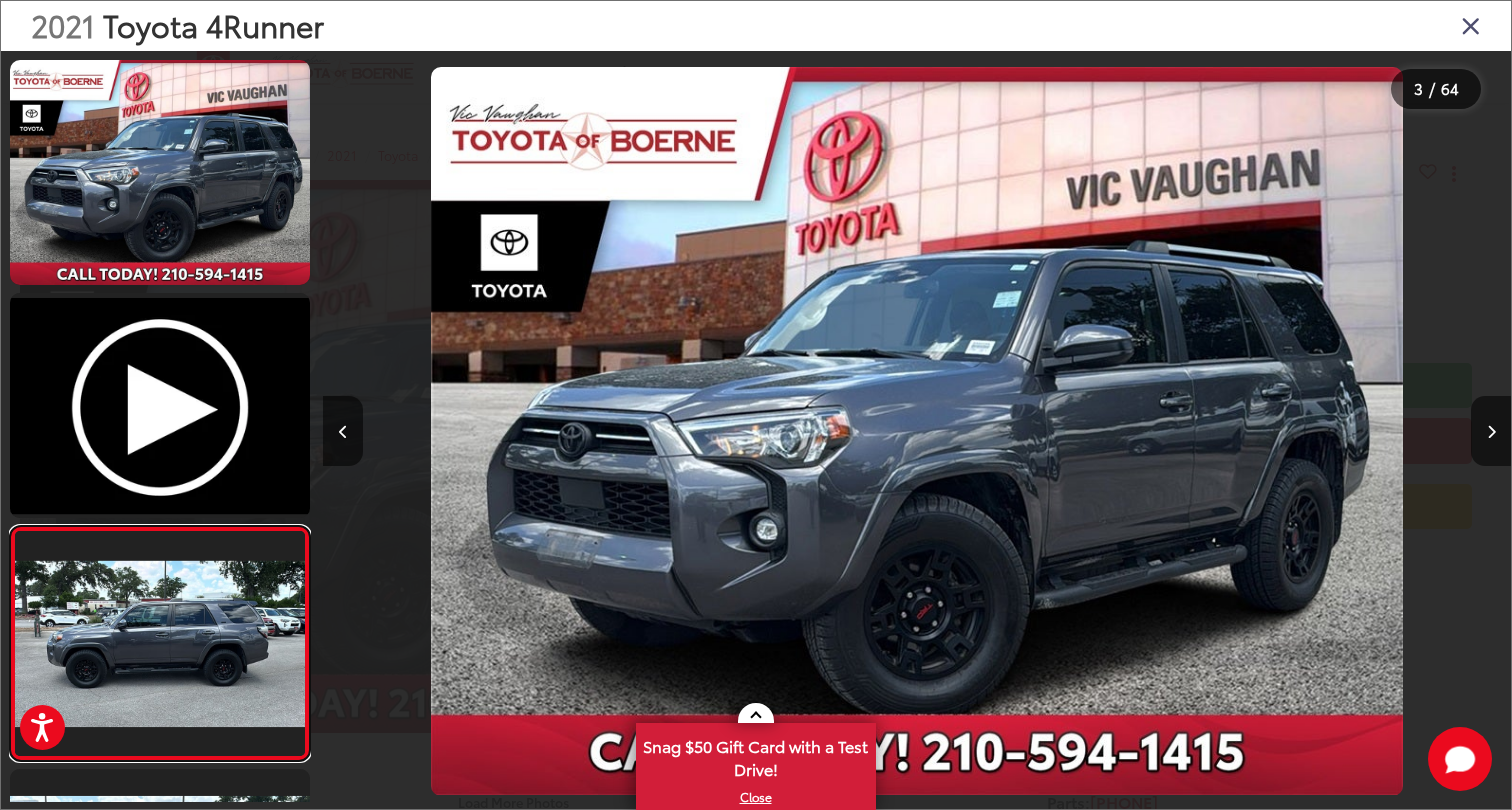 scroll, scrollTop: 0, scrollLeft: 134, axis: horizontal 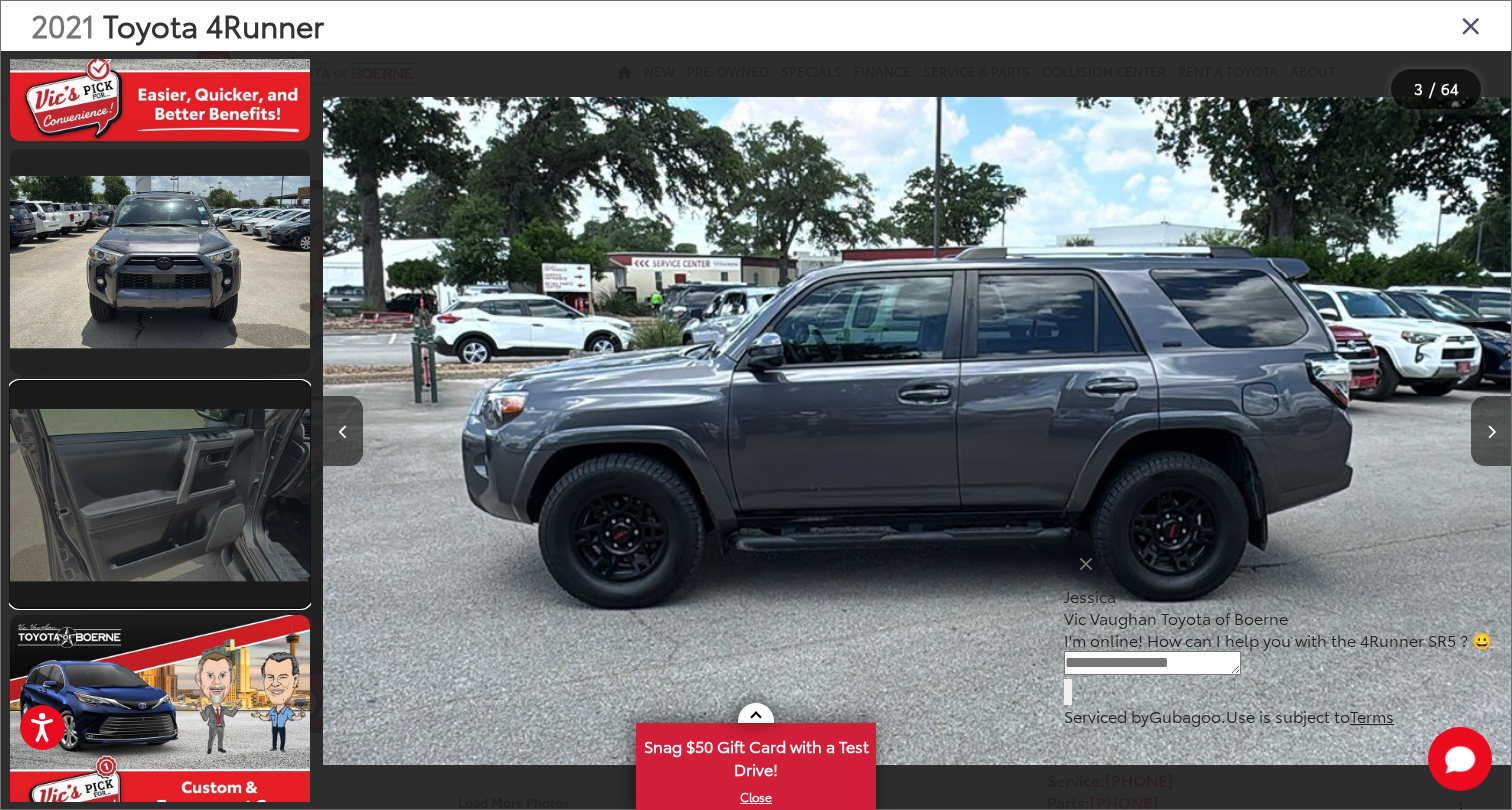 click at bounding box center (160, 494) 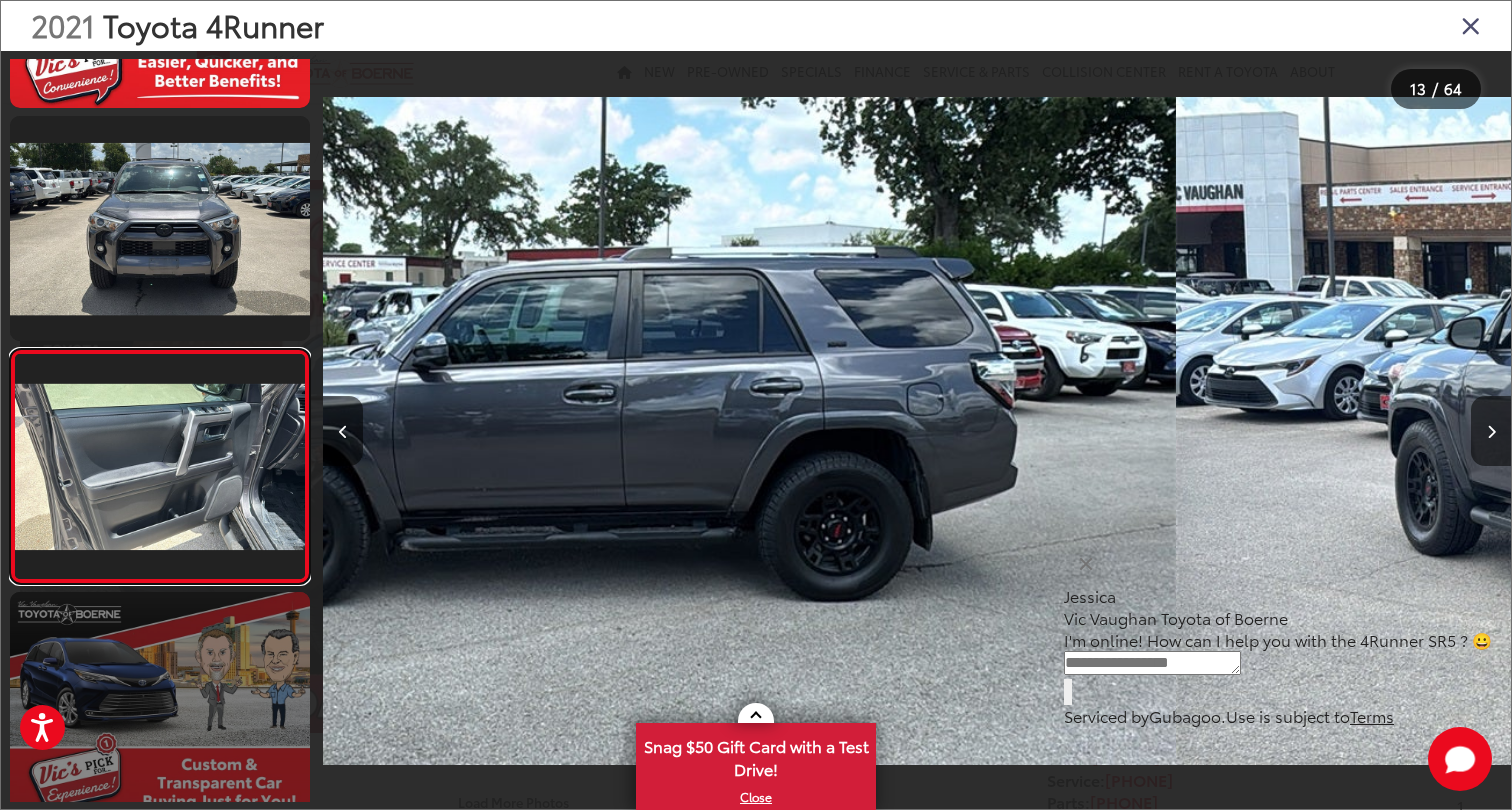 scroll, scrollTop: 2601, scrollLeft: 0, axis: vertical 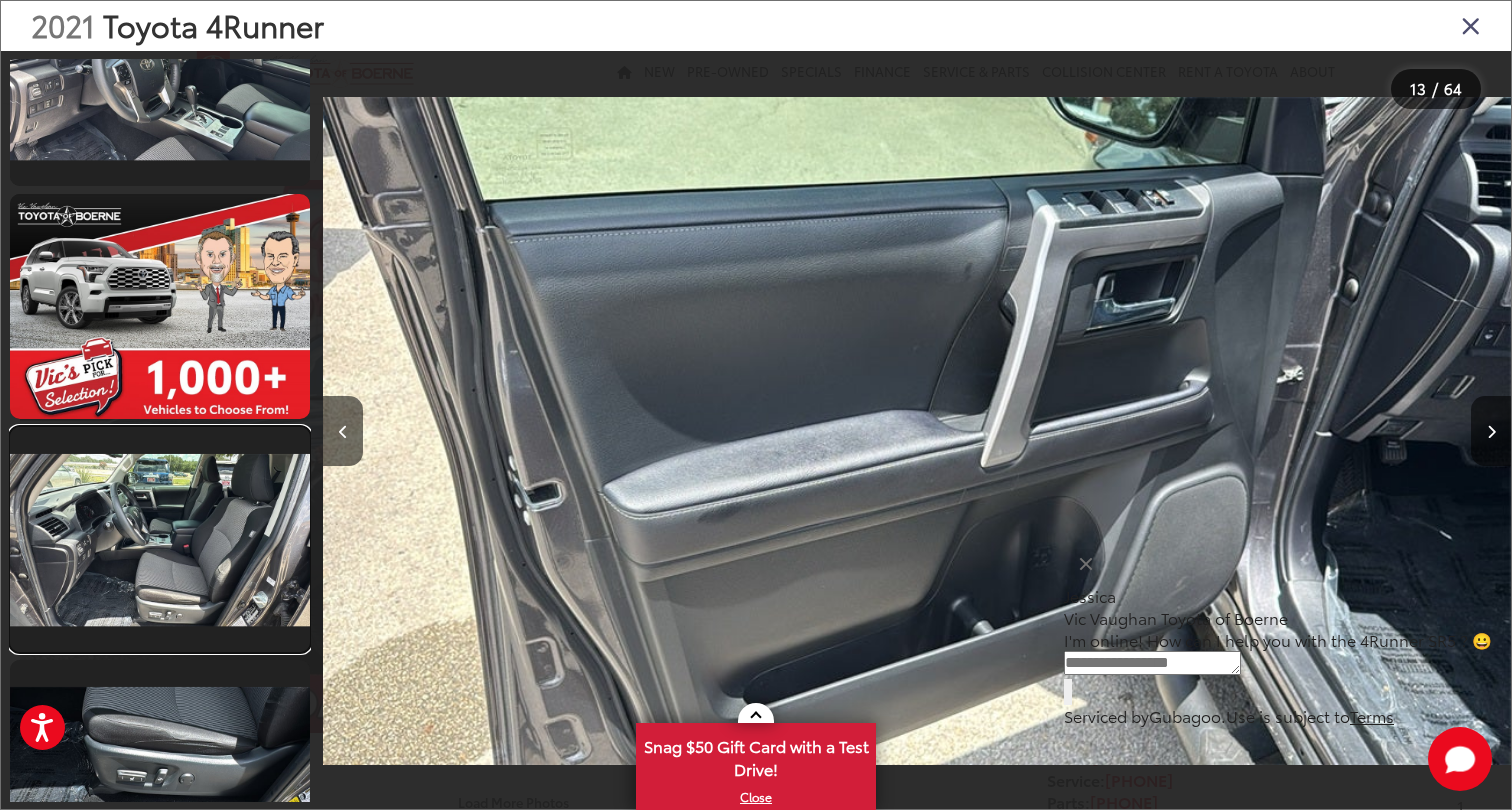 click at bounding box center (160, 539) 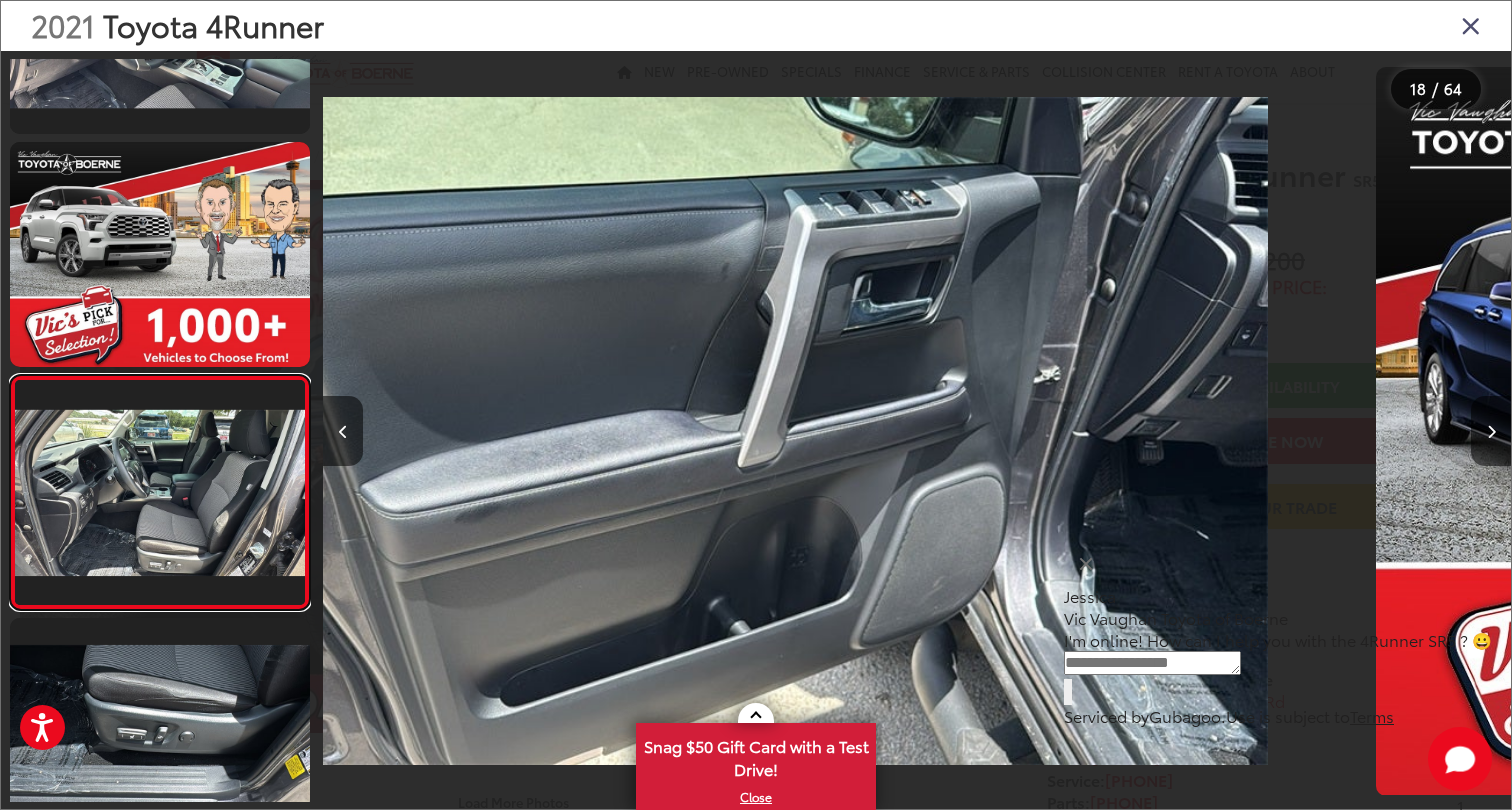 scroll, scrollTop: 3764, scrollLeft: 0, axis: vertical 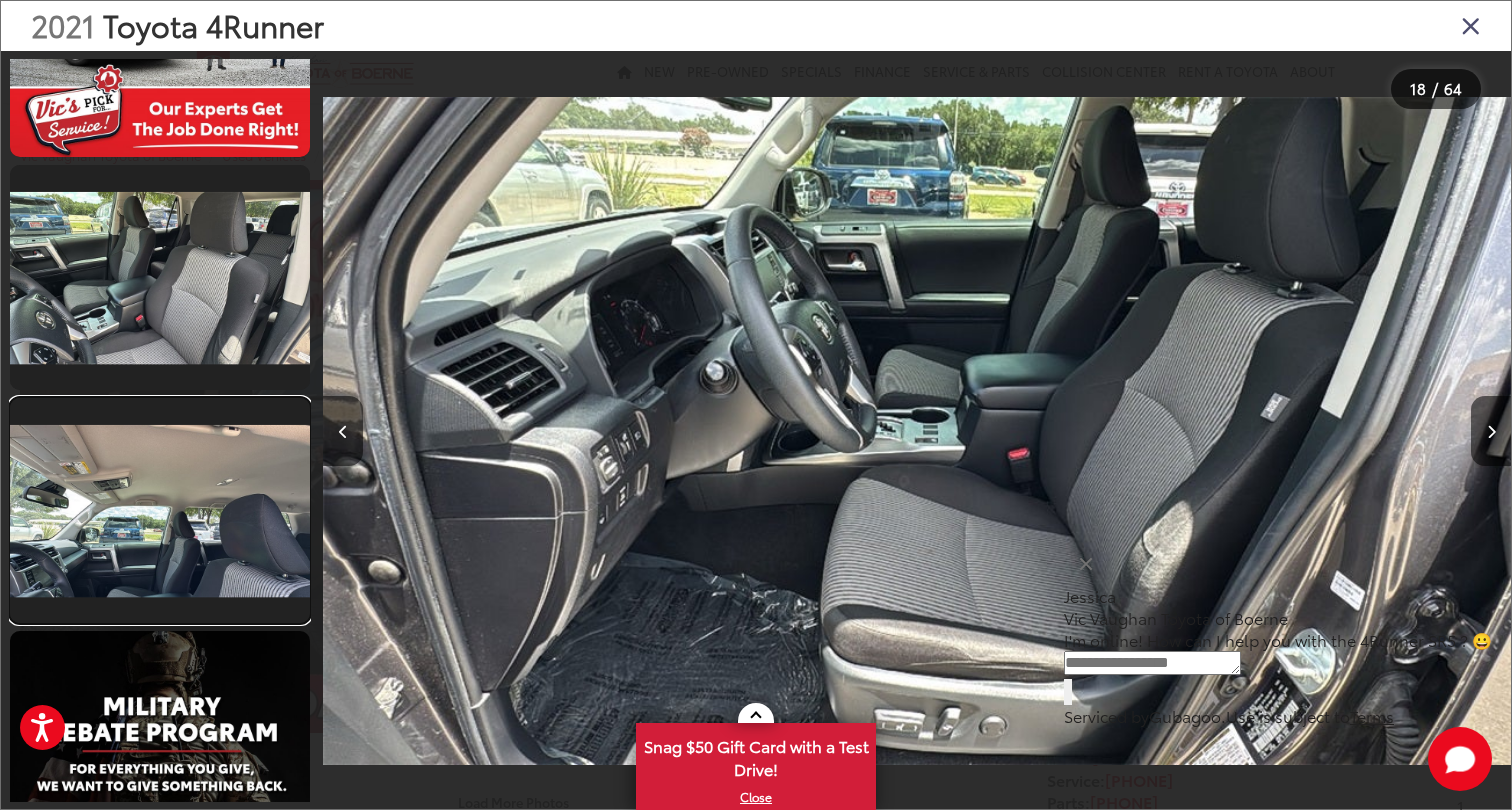 click at bounding box center (160, 510) 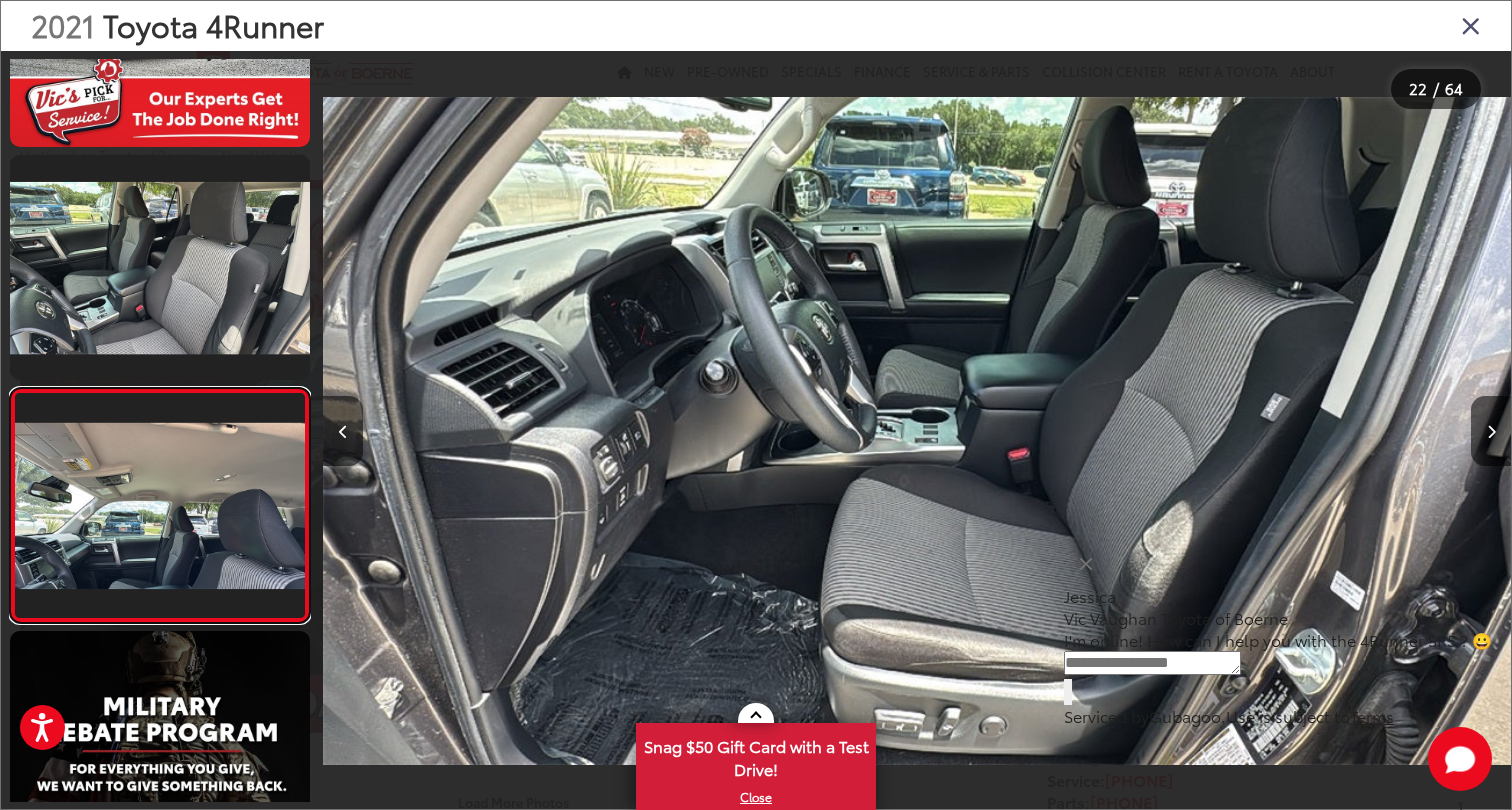 scroll, scrollTop: 4698, scrollLeft: 0, axis: vertical 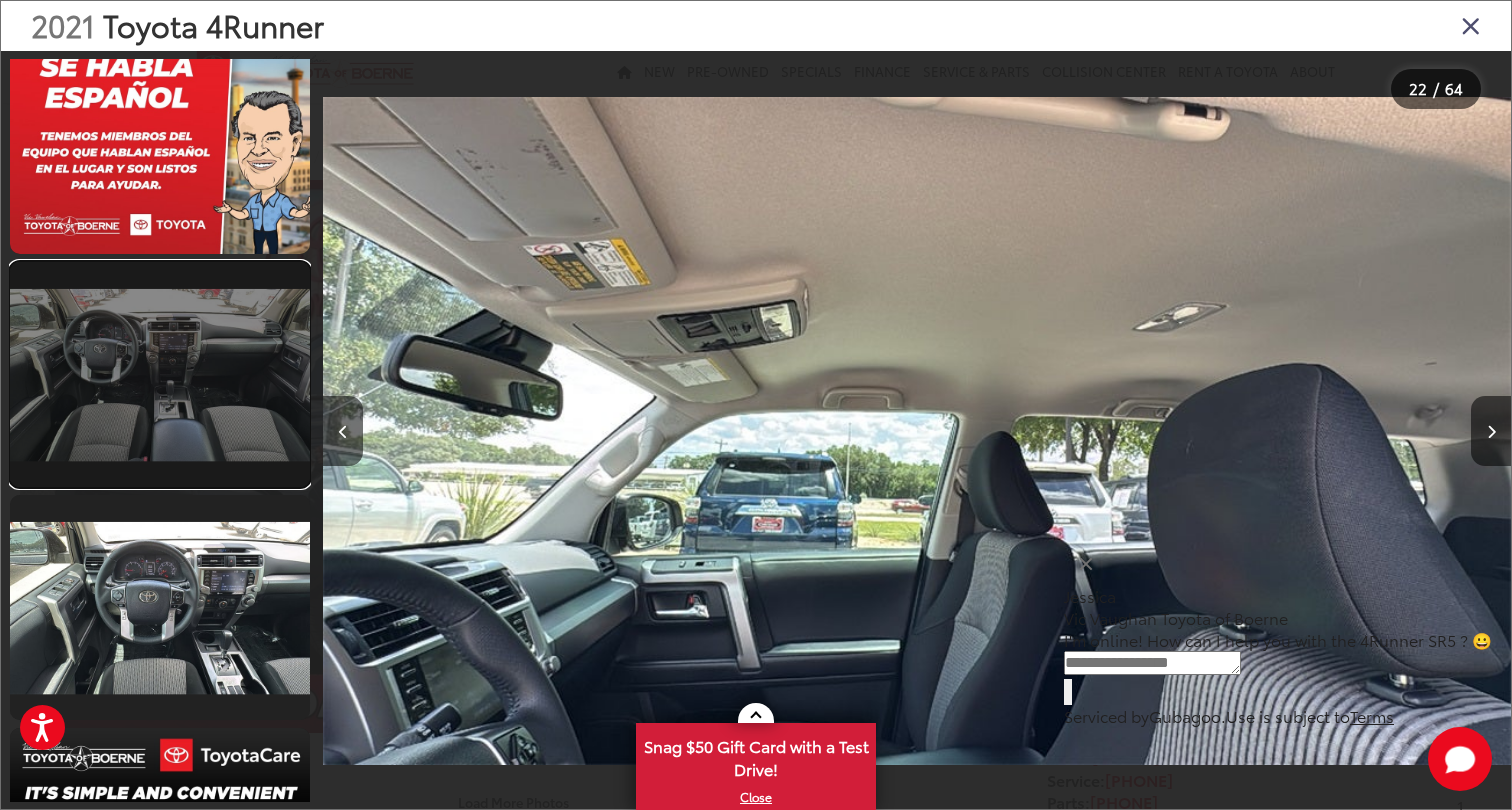 click at bounding box center (160, 374) 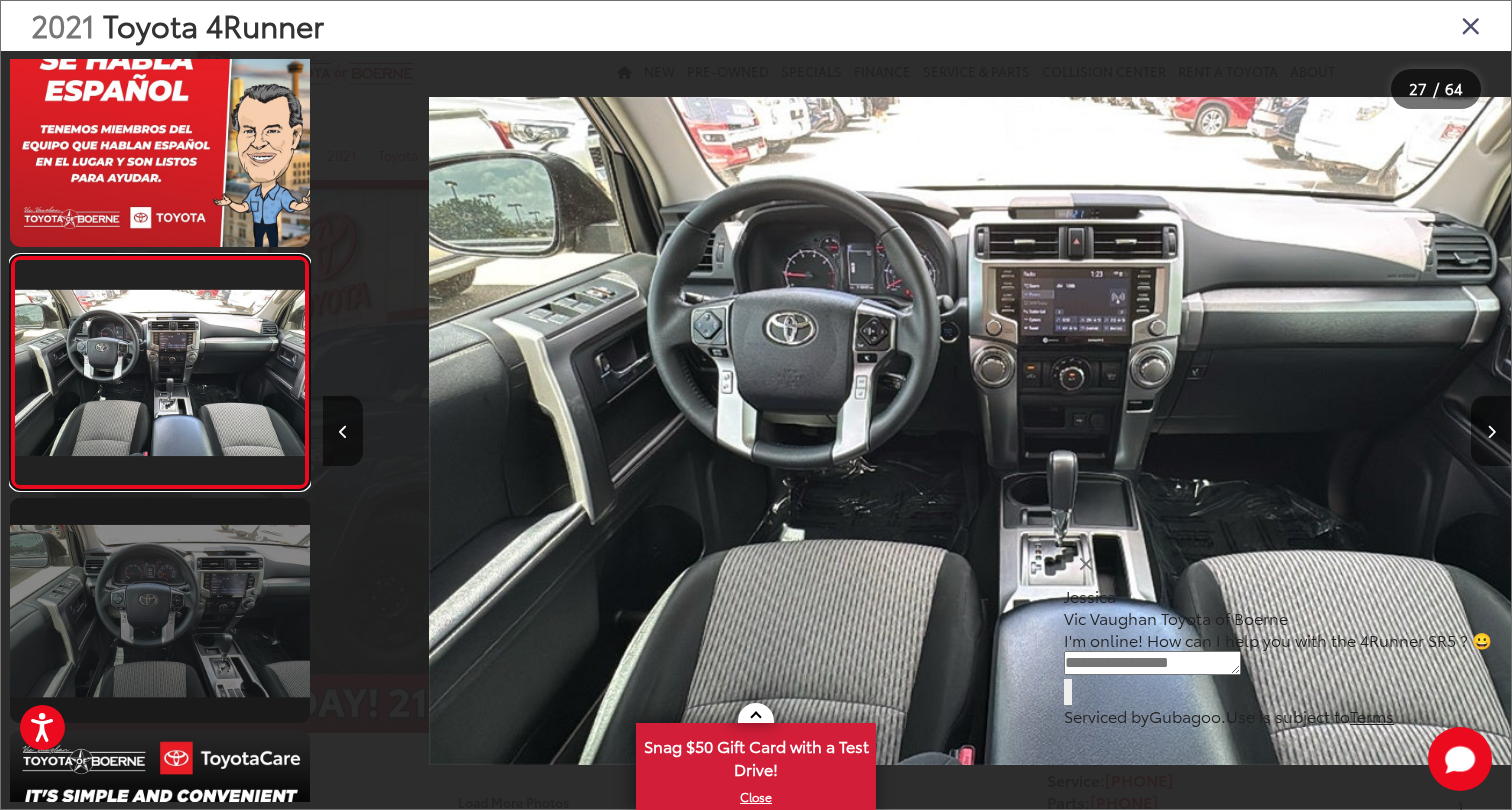 scroll, scrollTop: 0, scrollLeft: 30888, axis: horizontal 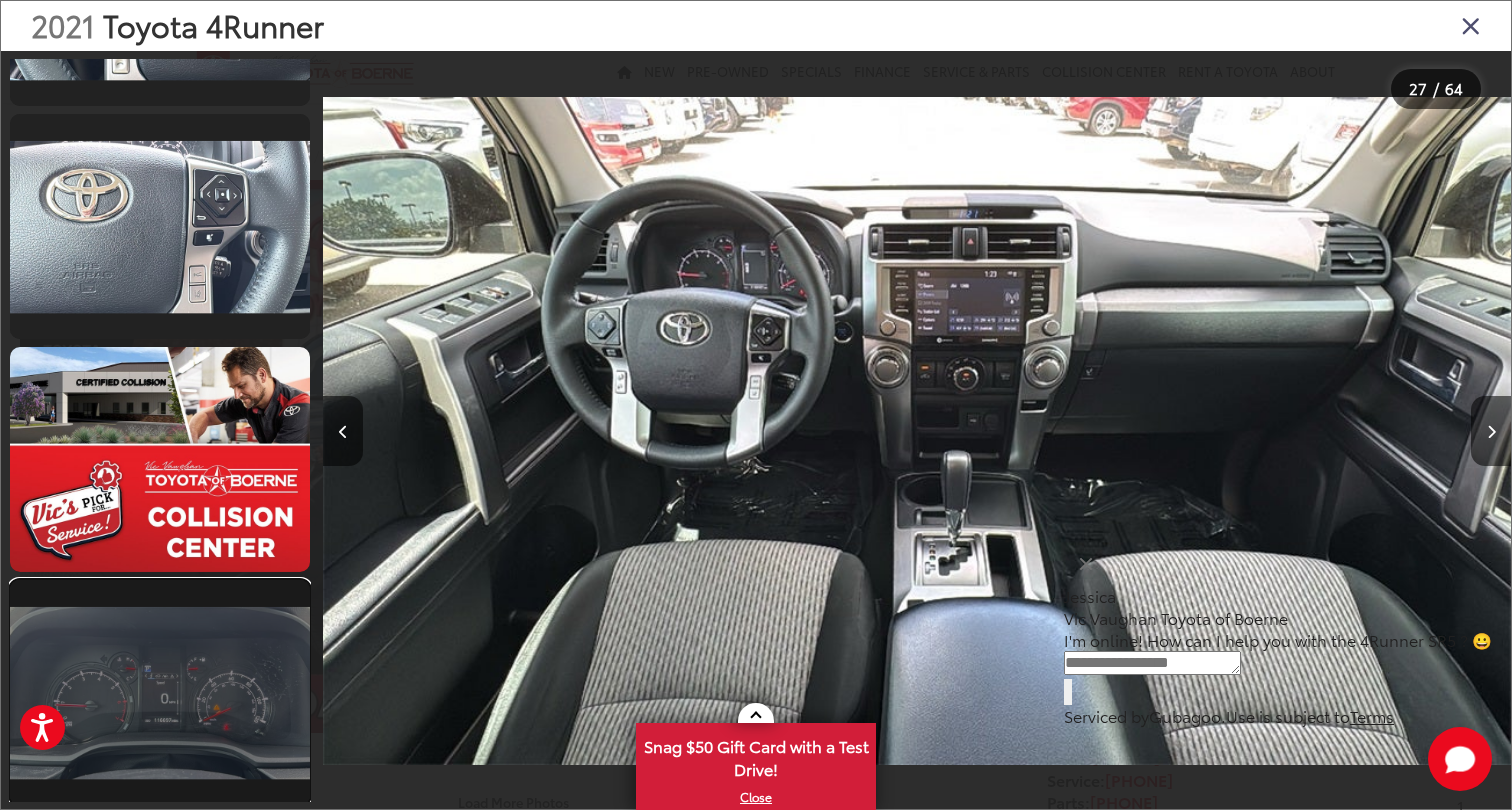 click at bounding box center [160, 692] 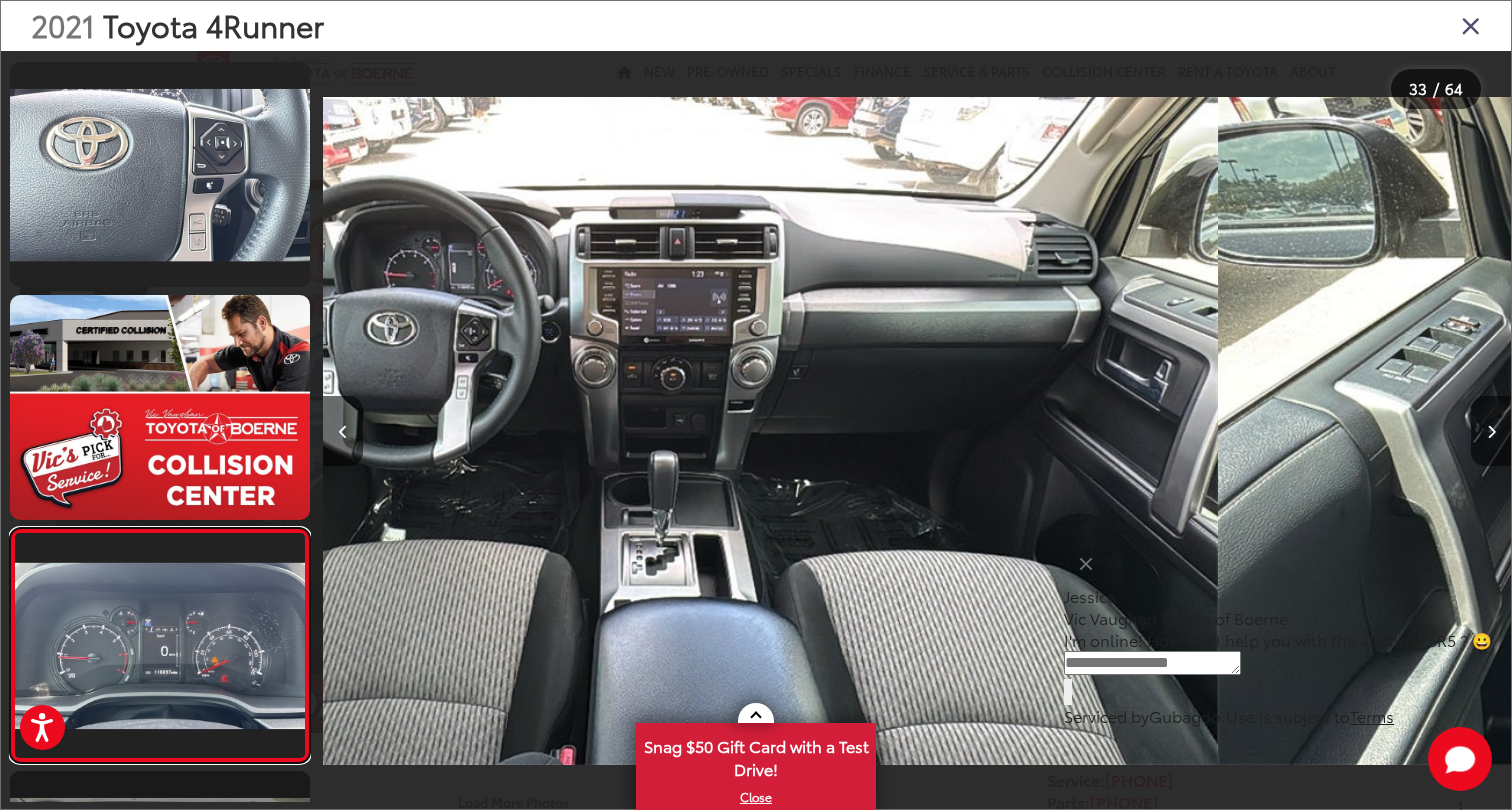 scroll, scrollTop: 7128, scrollLeft: 0, axis: vertical 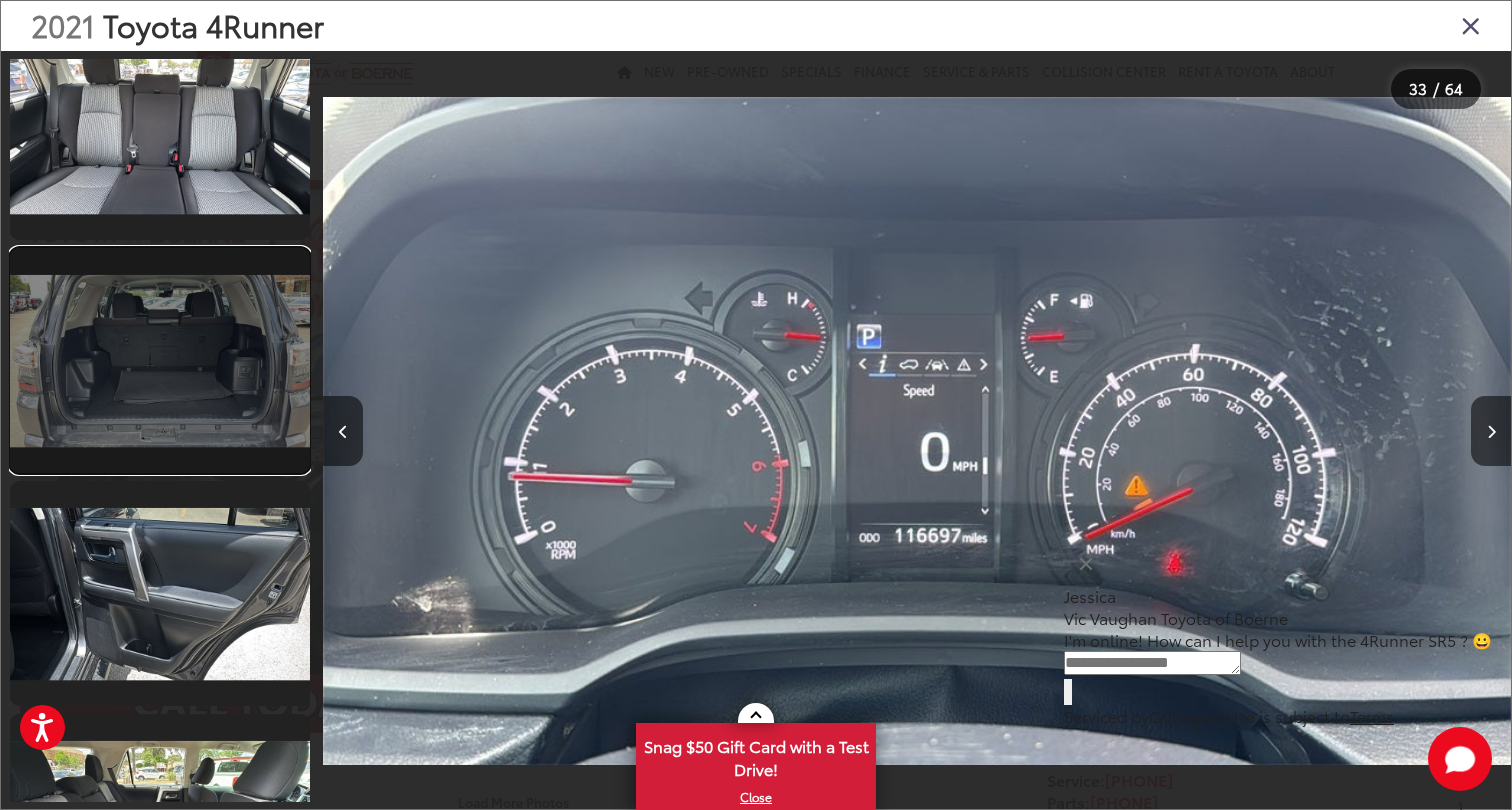 click at bounding box center (160, 360) 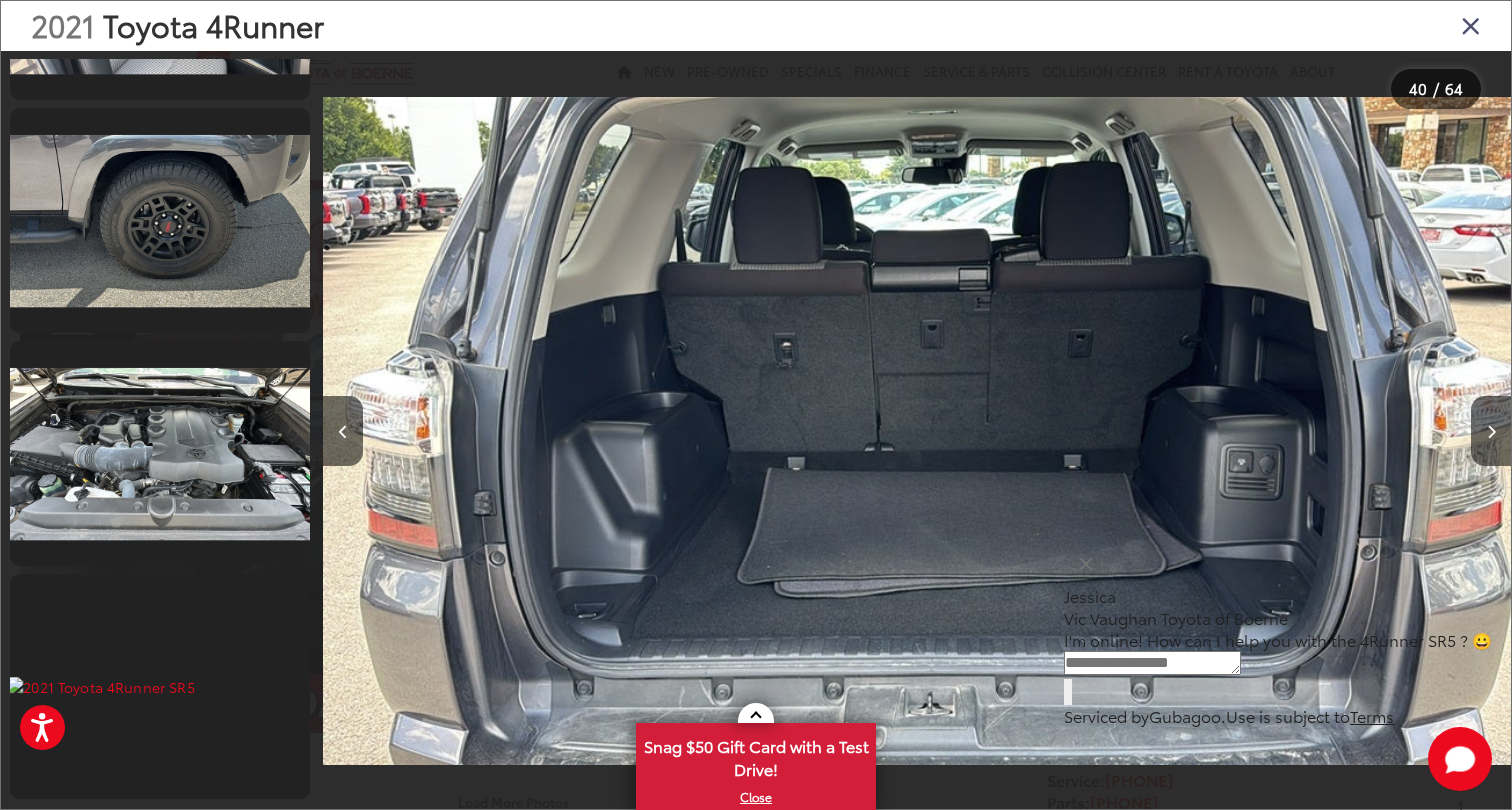 click at bounding box center [1471, 25] 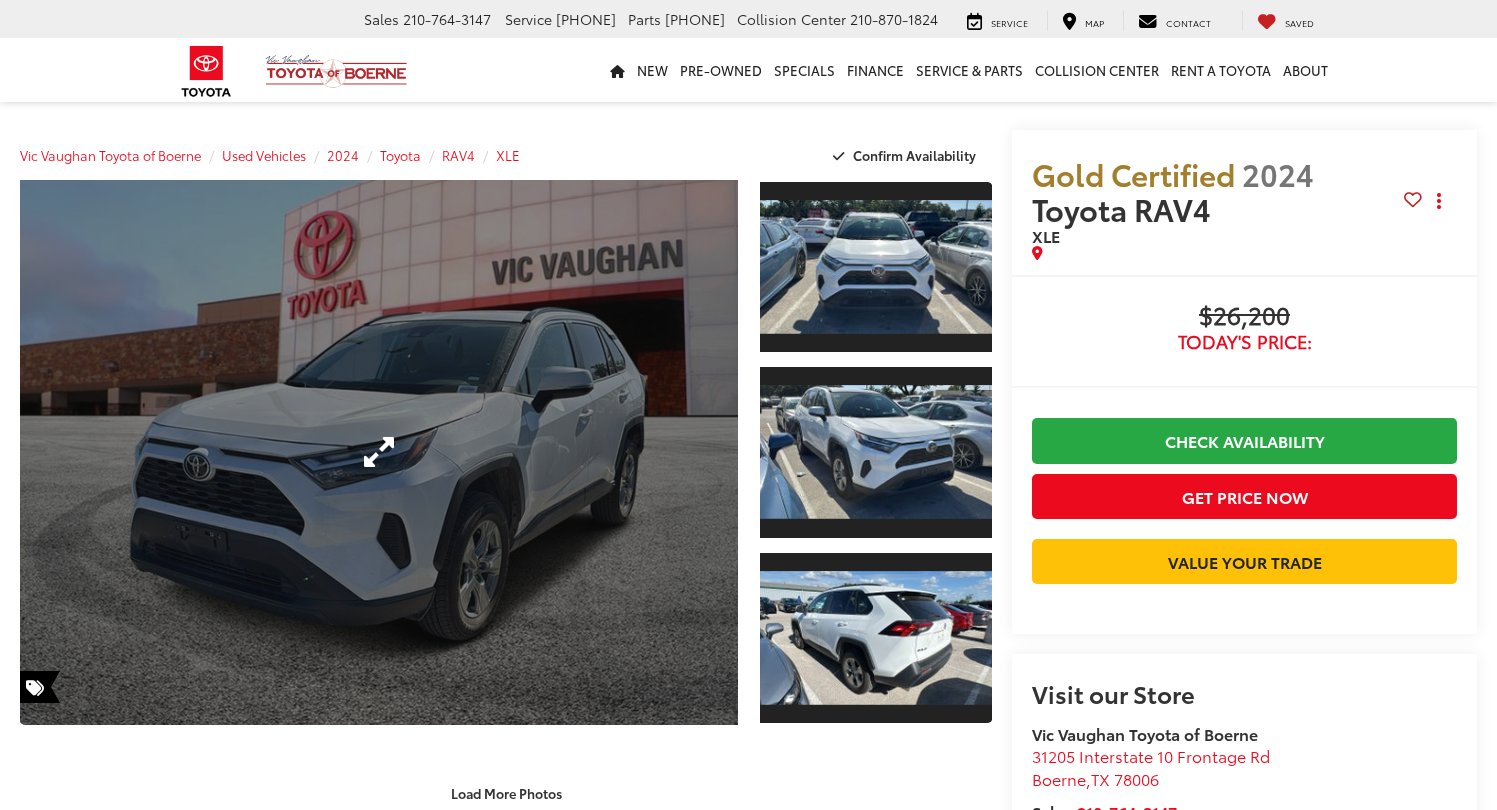 scroll, scrollTop: 0, scrollLeft: 0, axis: both 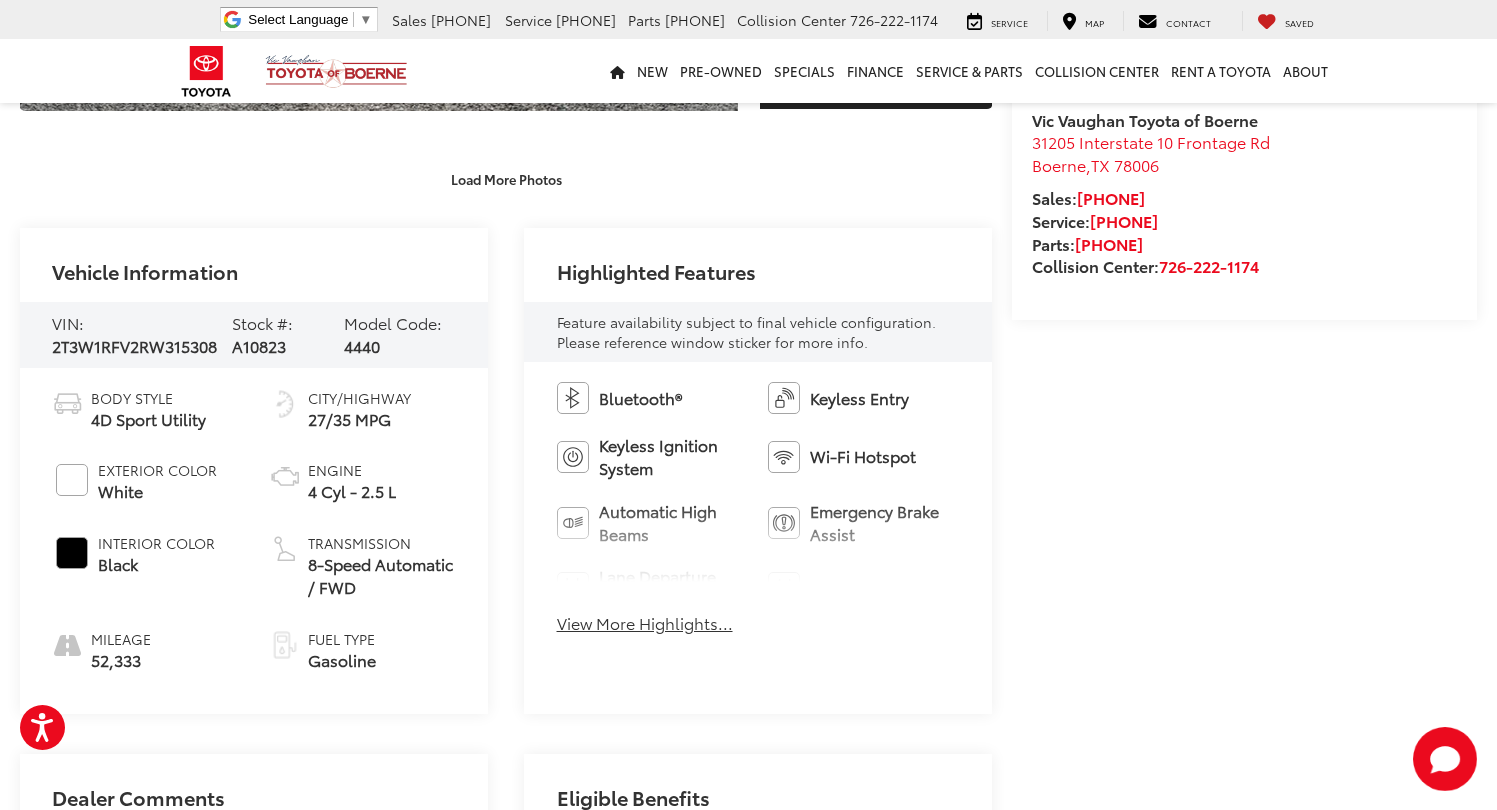 click on "View More Highlights..." at bounding box center (645, 623) 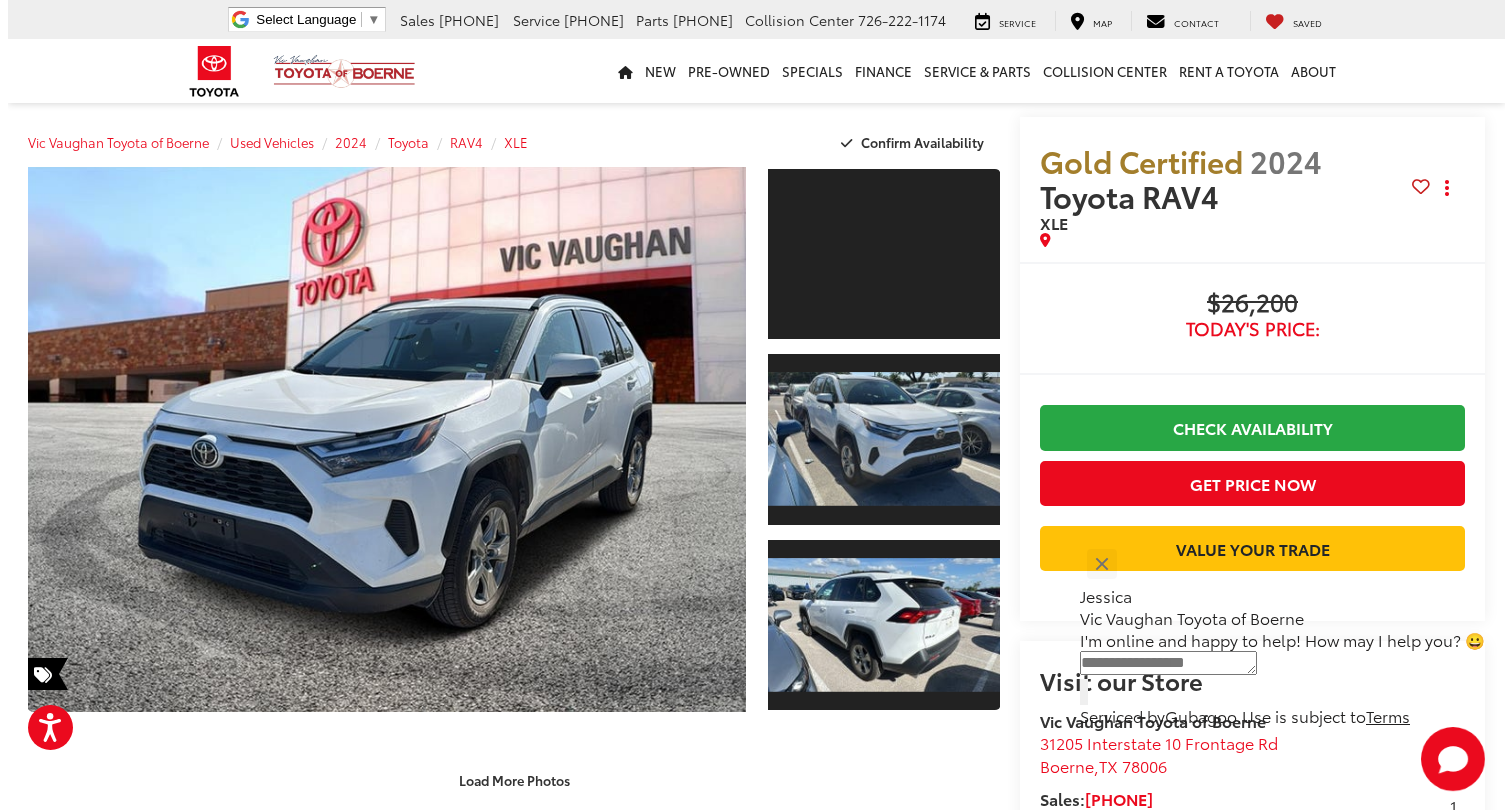 scroll, scrollTop: 0, scrollLeft: 0, axis: both 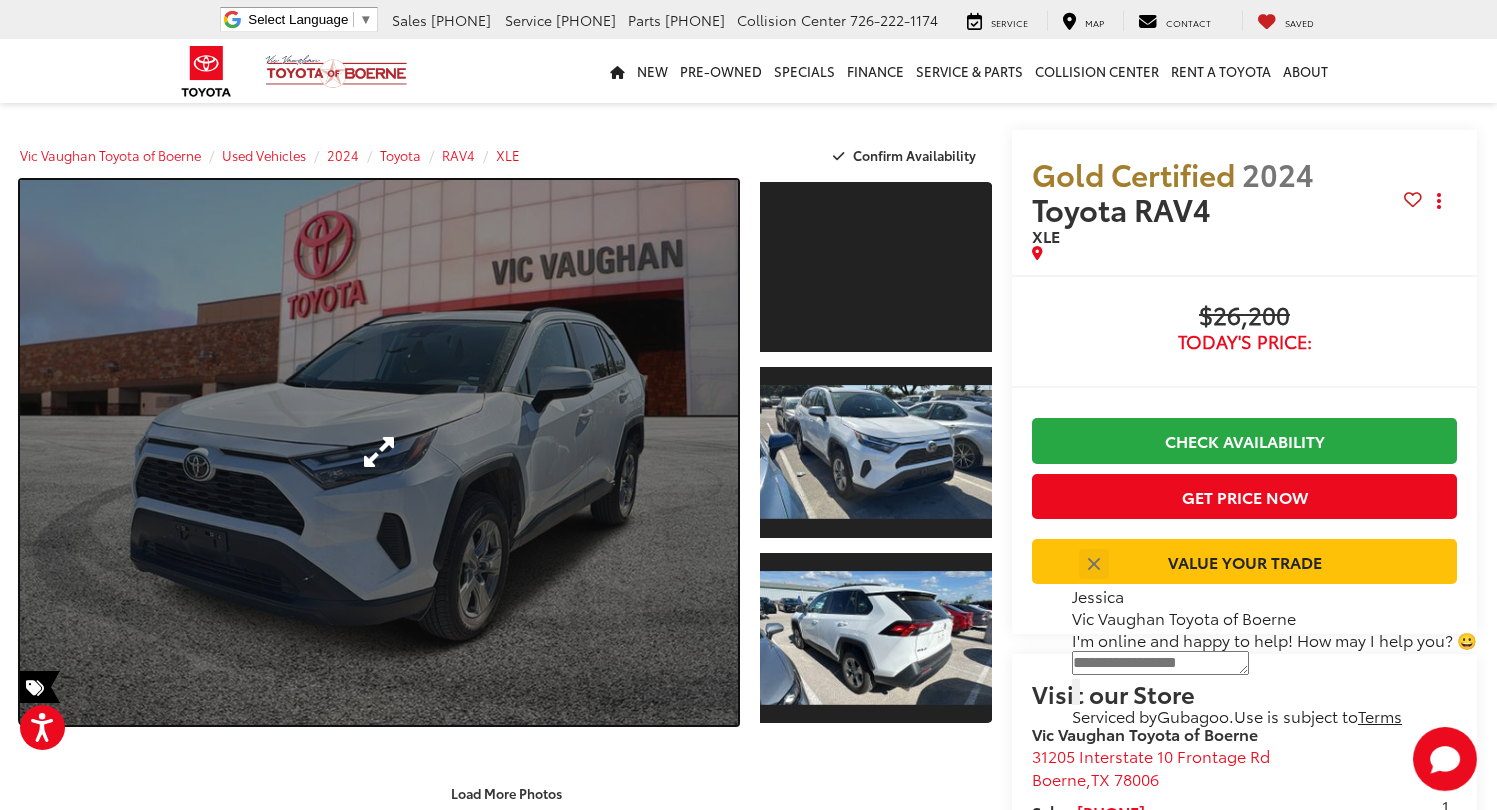 click at bounding box center [379, 452] 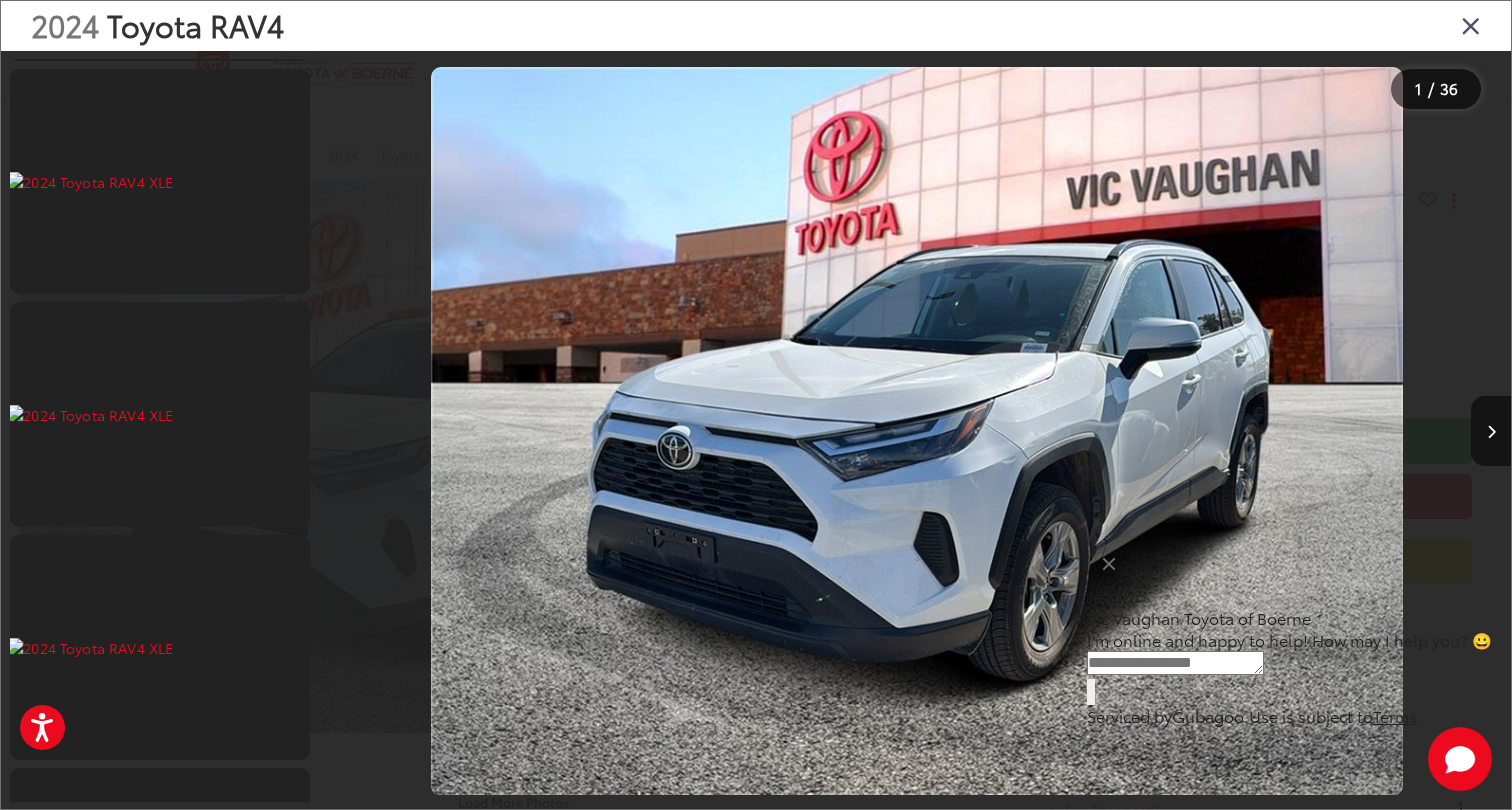 scroll, scrollTop: 5361, scrollLeft: 0, axis: vertical 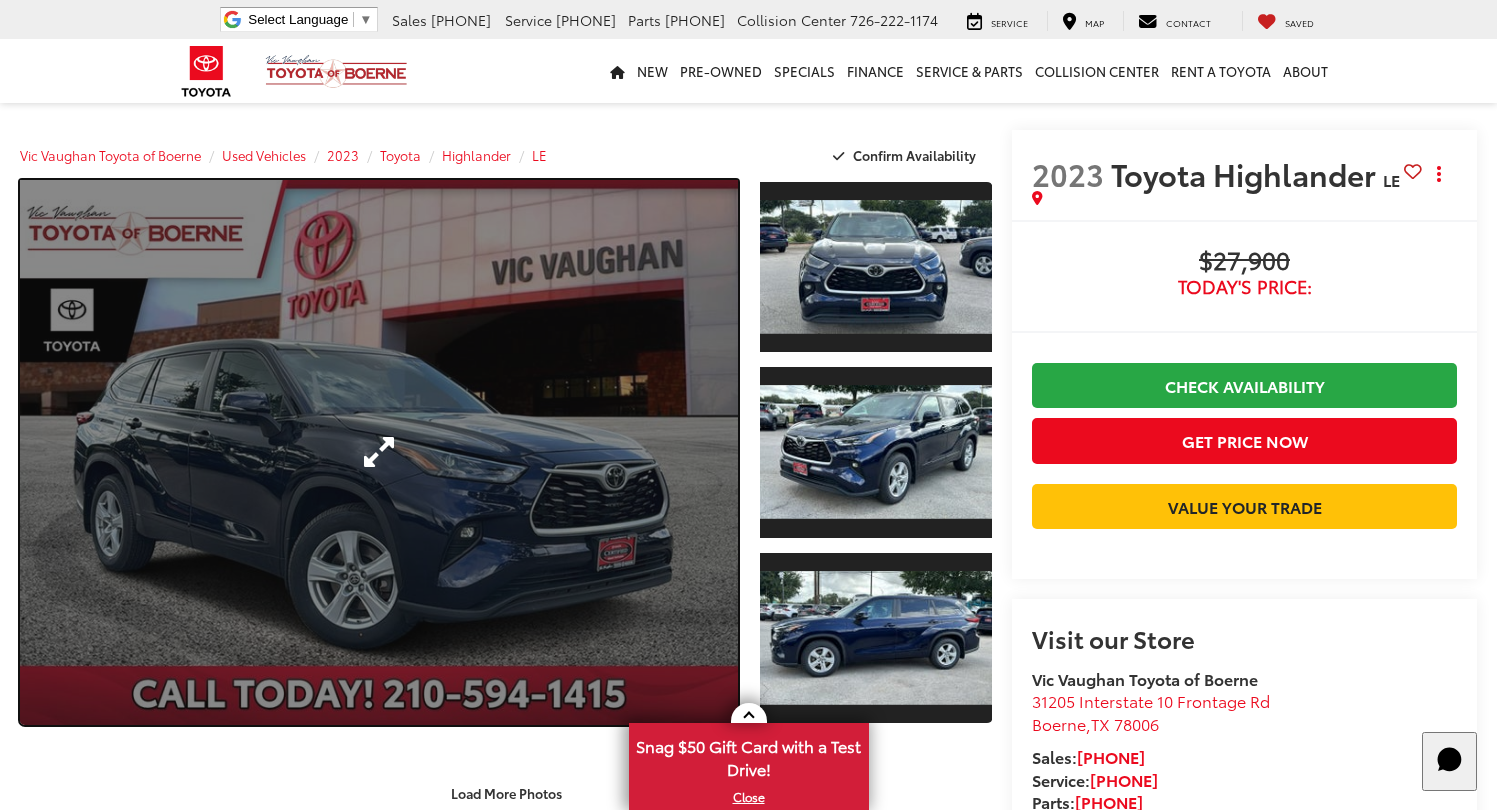 click at bounding box center [379, 452] 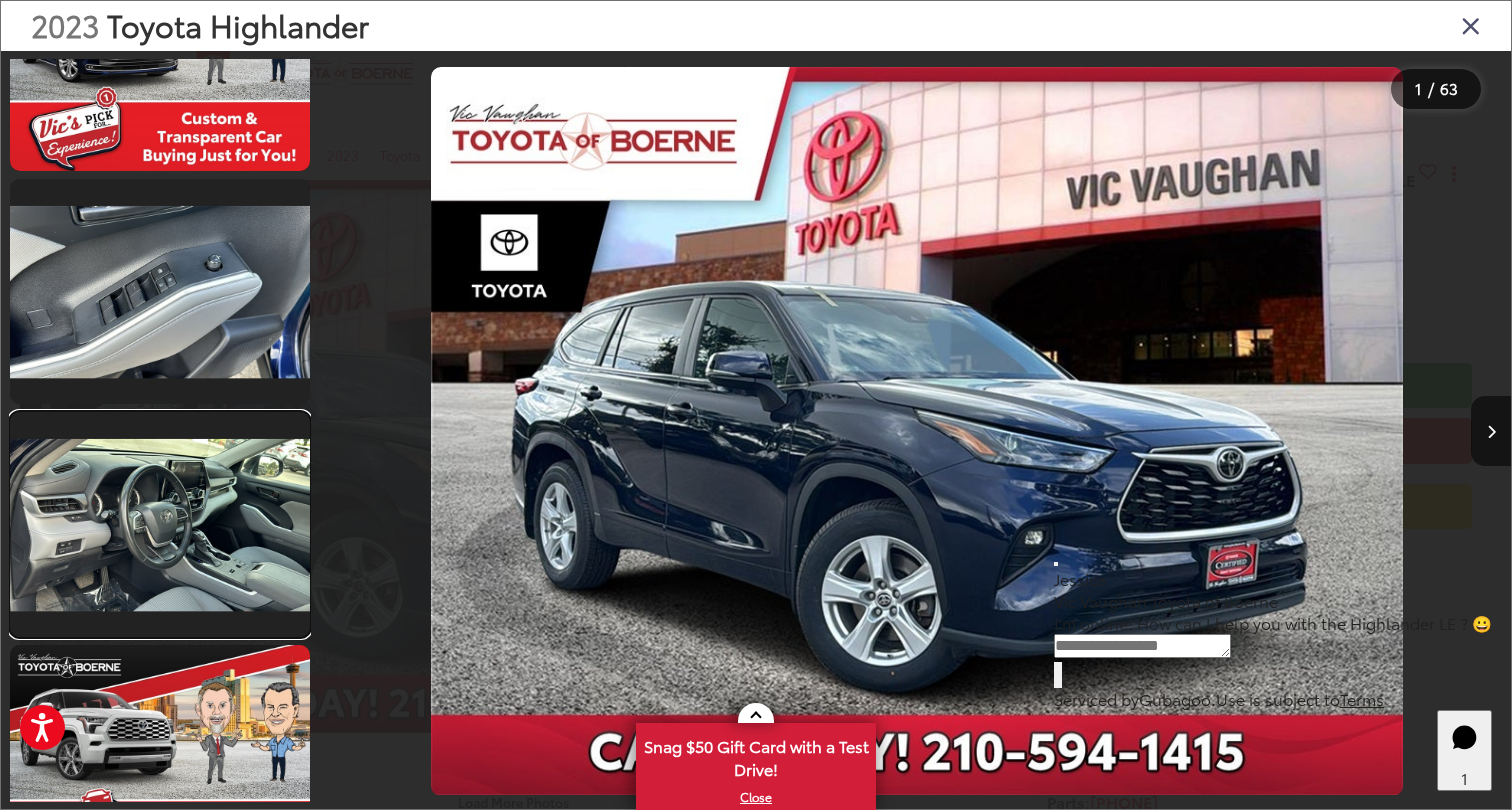 click at bounding box center [160, 524] 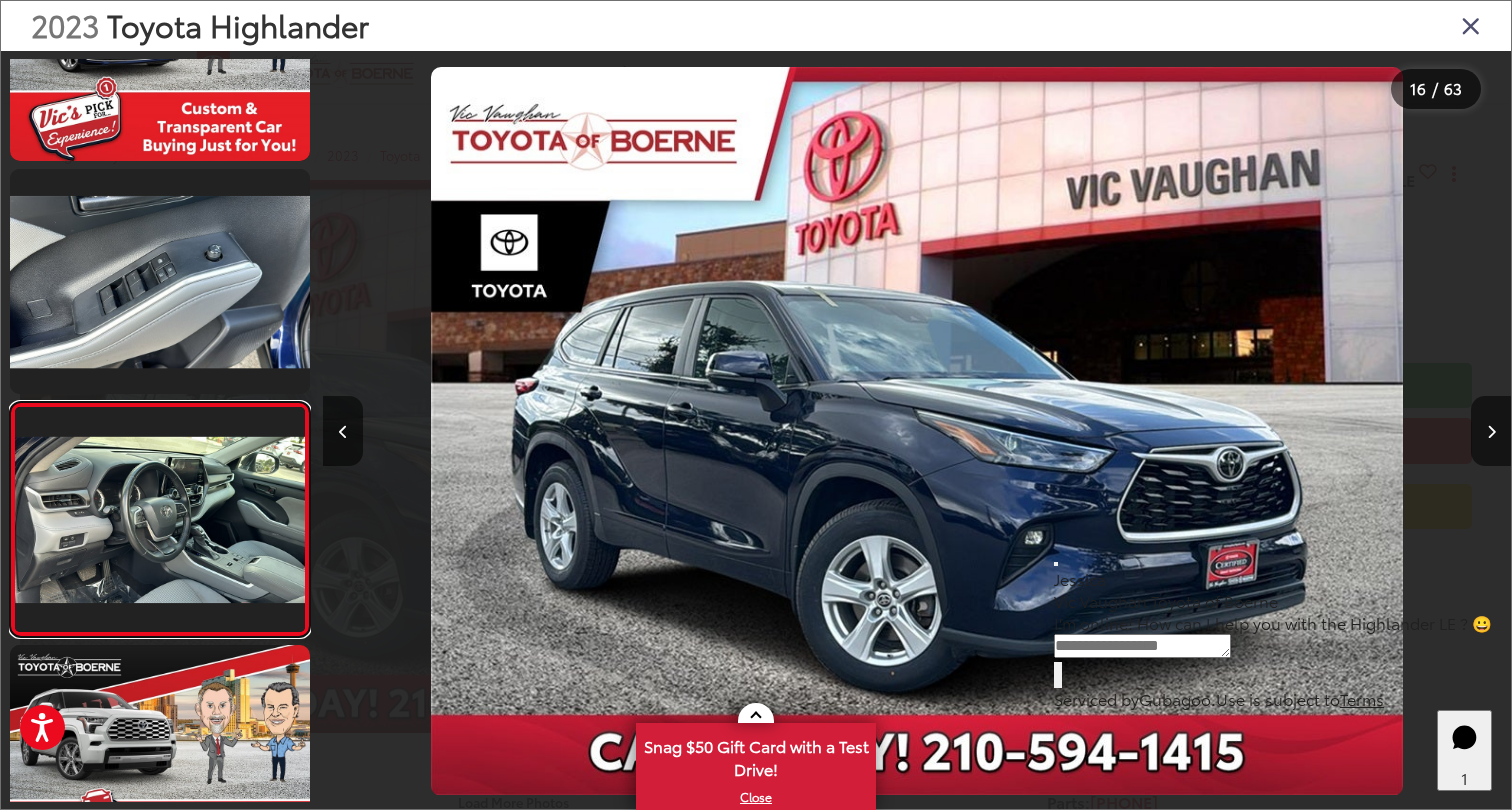 scroll, scrollTop: 3295, scrollLeft: 0, axis: vertical 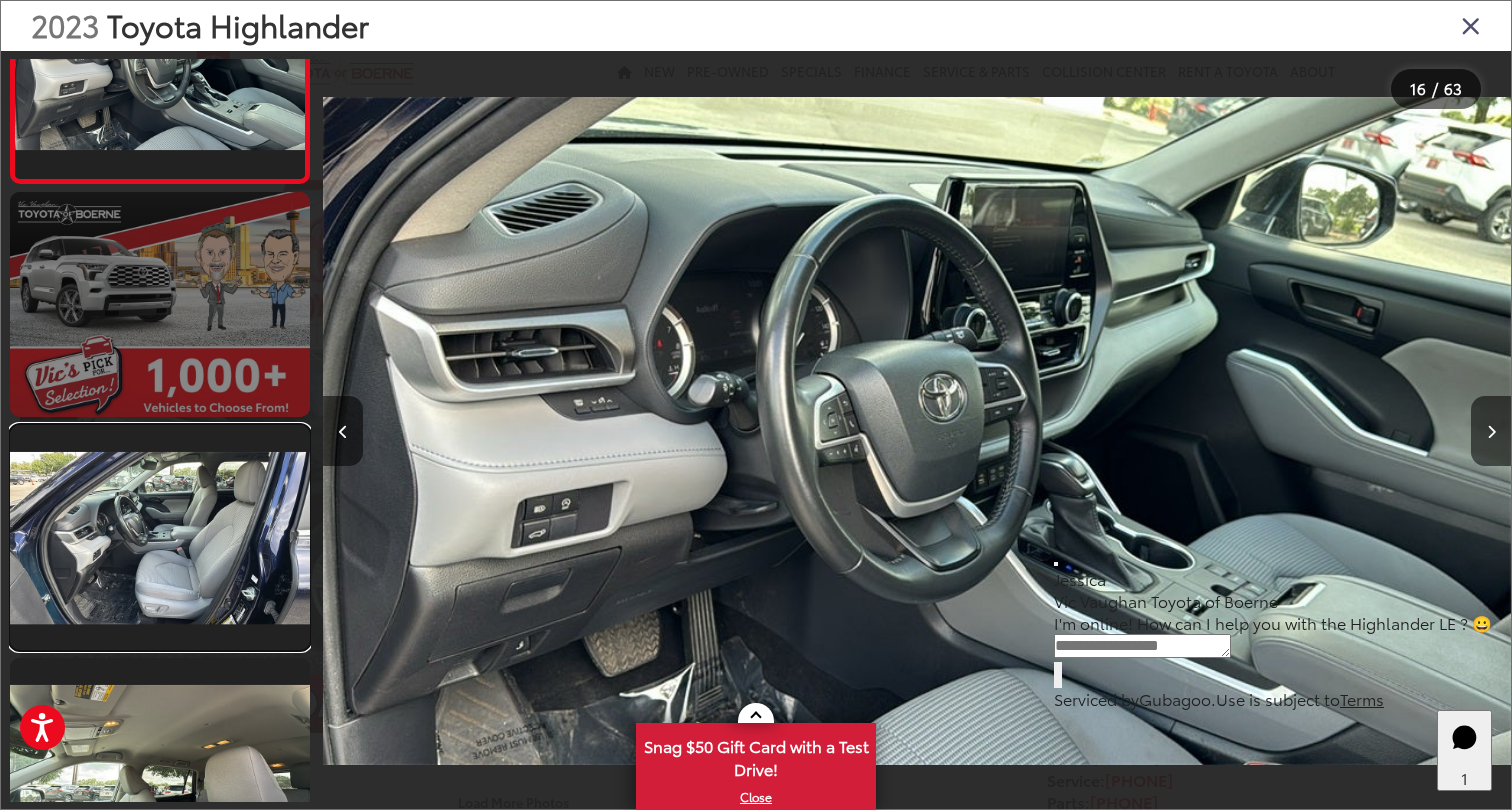 click at bounding box center (160, 537) 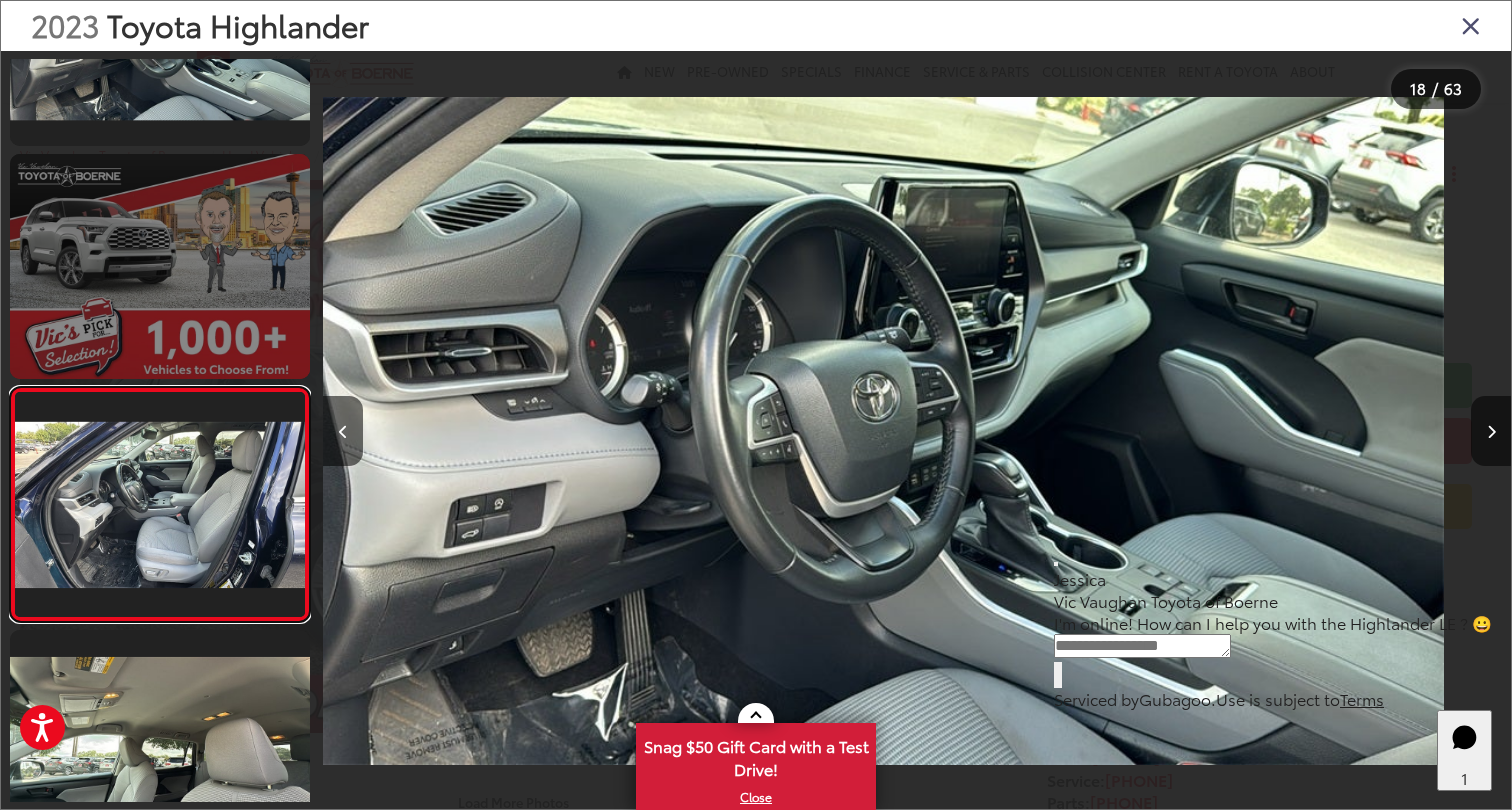 scroll, scrollTop: 3735, scrollLeft: 0, axis: vertical 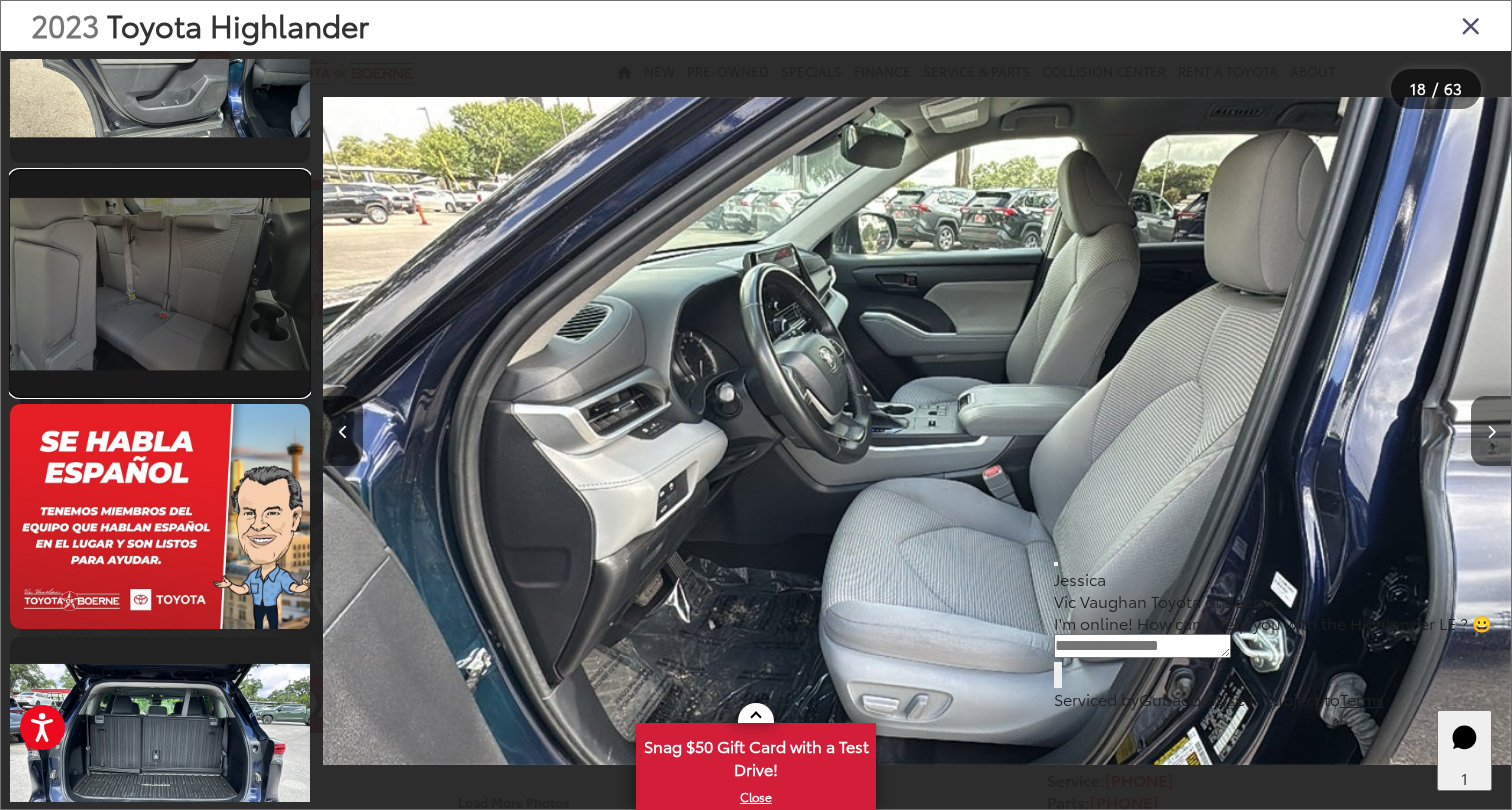 click at bounding box center (160, 283) 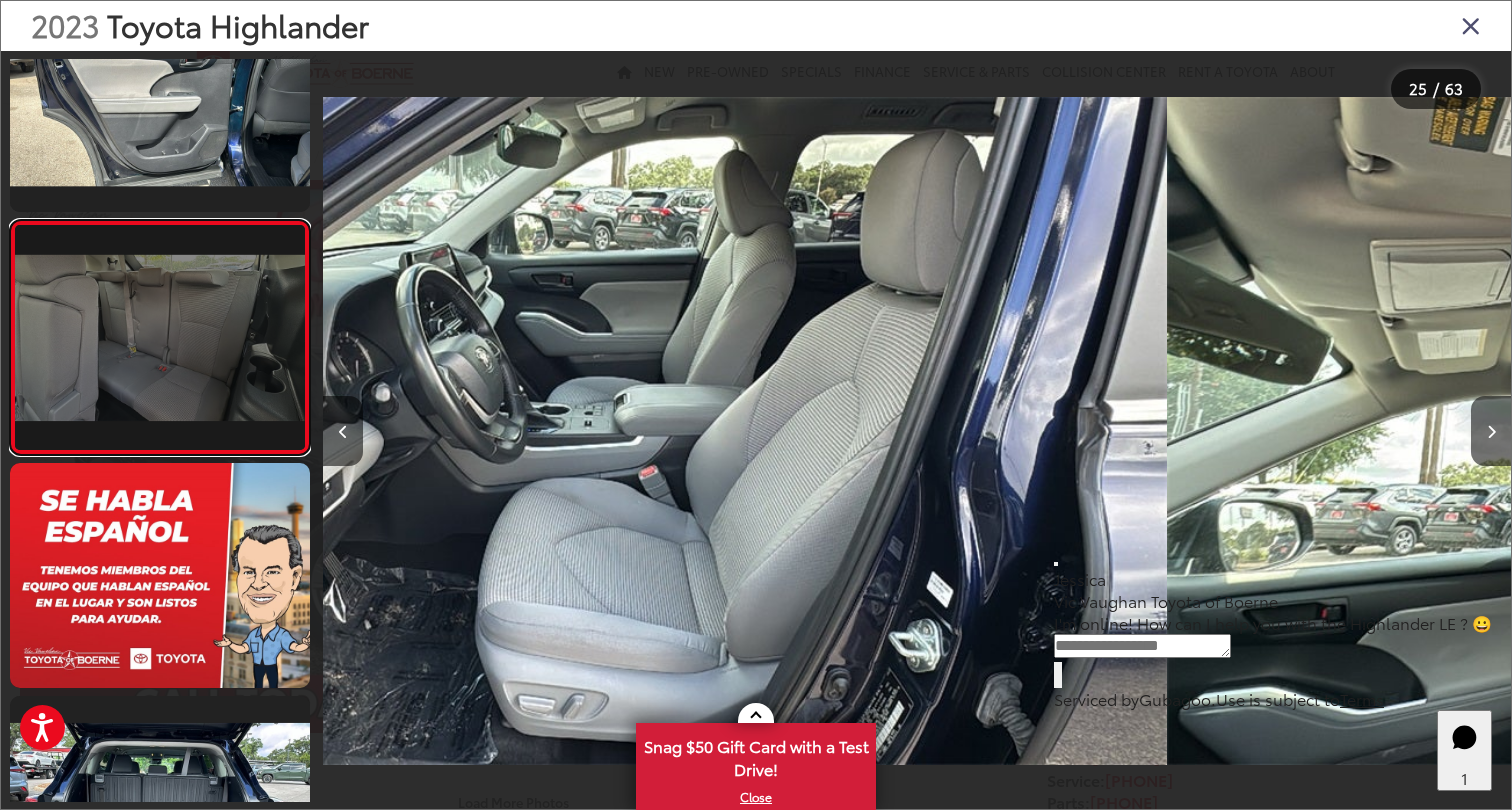 scroll, scrollTop: 5397, scrollLeft: 0, axis: vertical 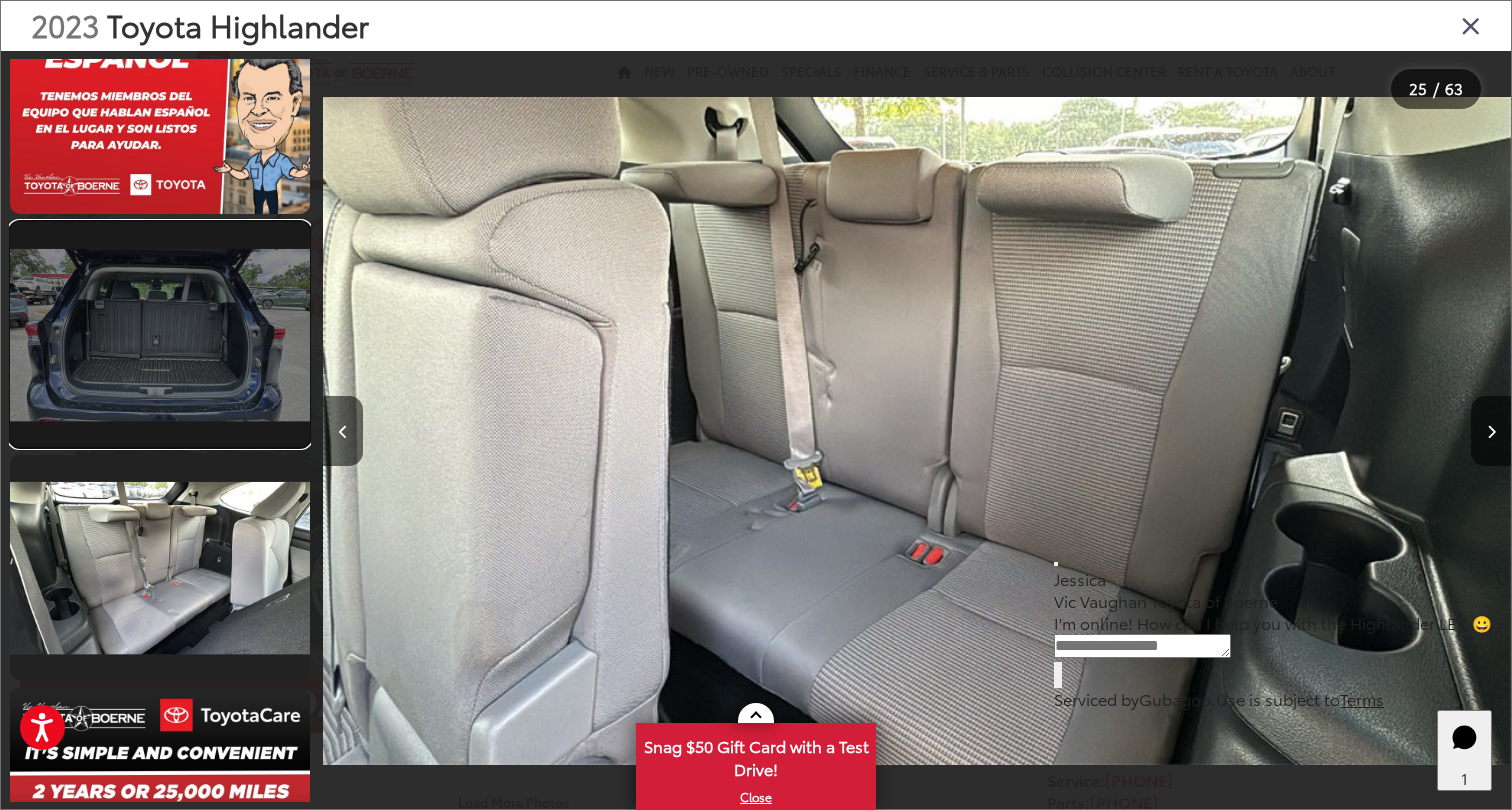 click at bounding box center (160, 334) 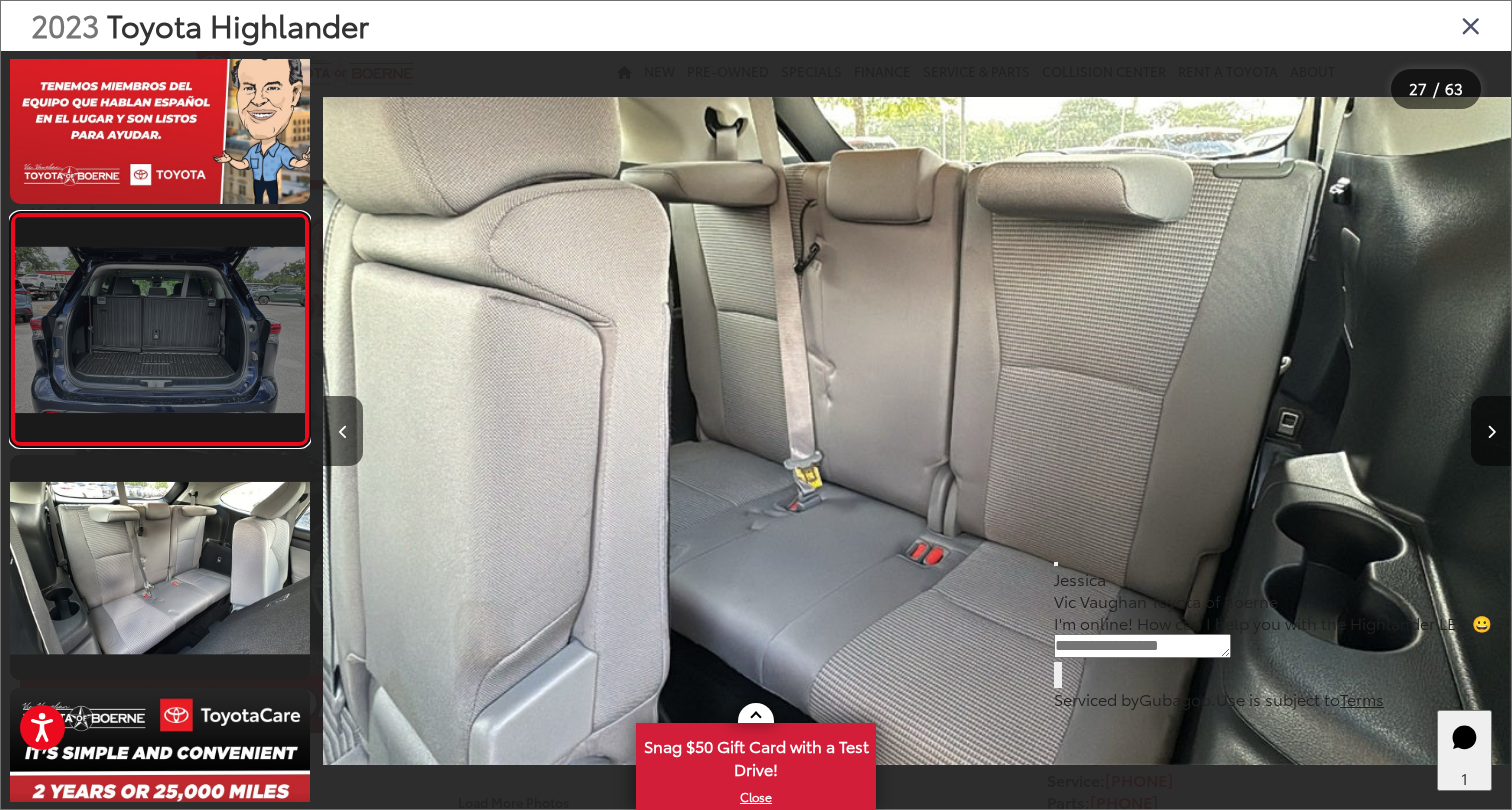 scroll, scrollTop: 5863, scrollLeft: 0, axis: vertical 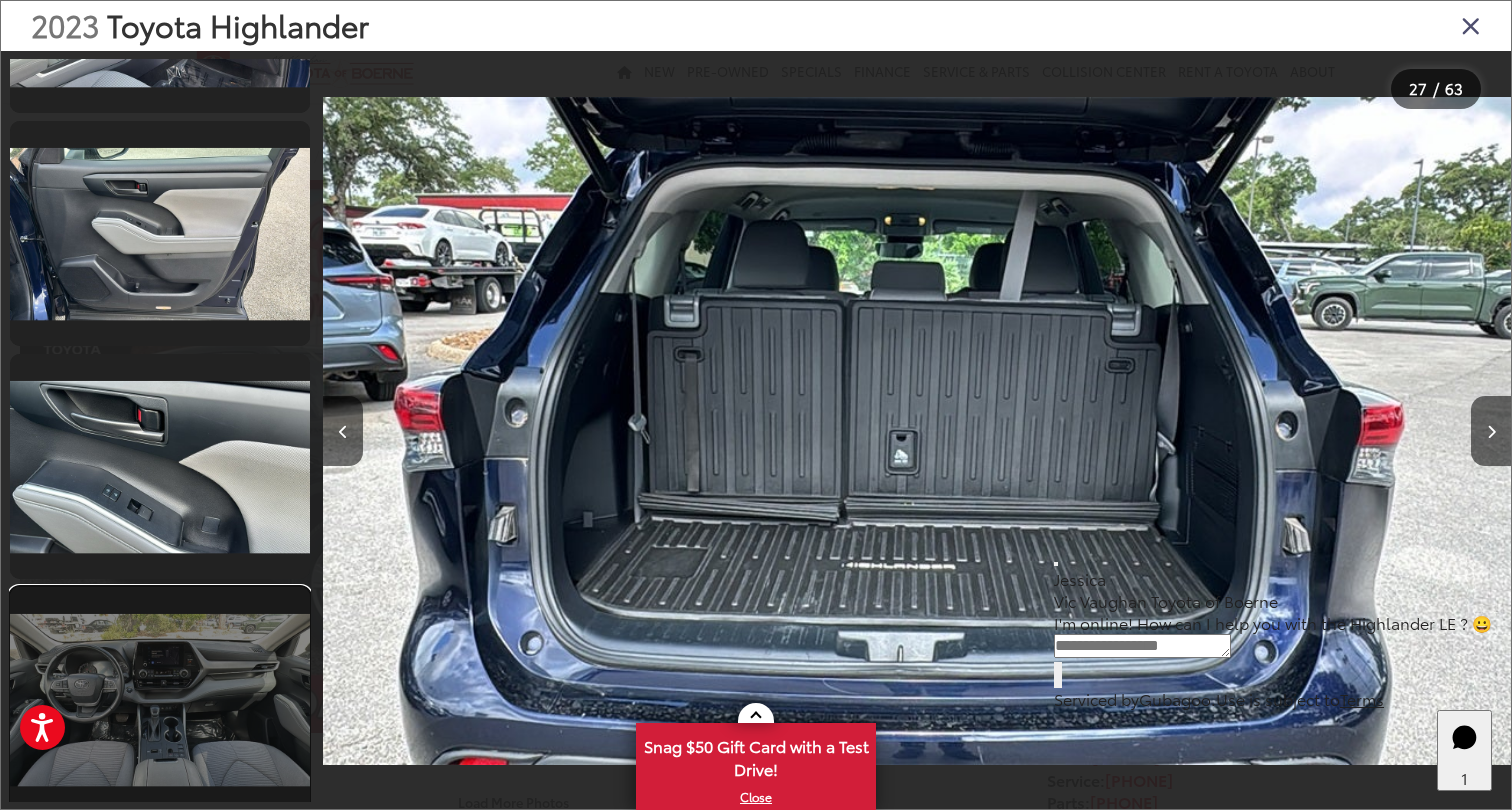 click at bounding box center (160, 699) 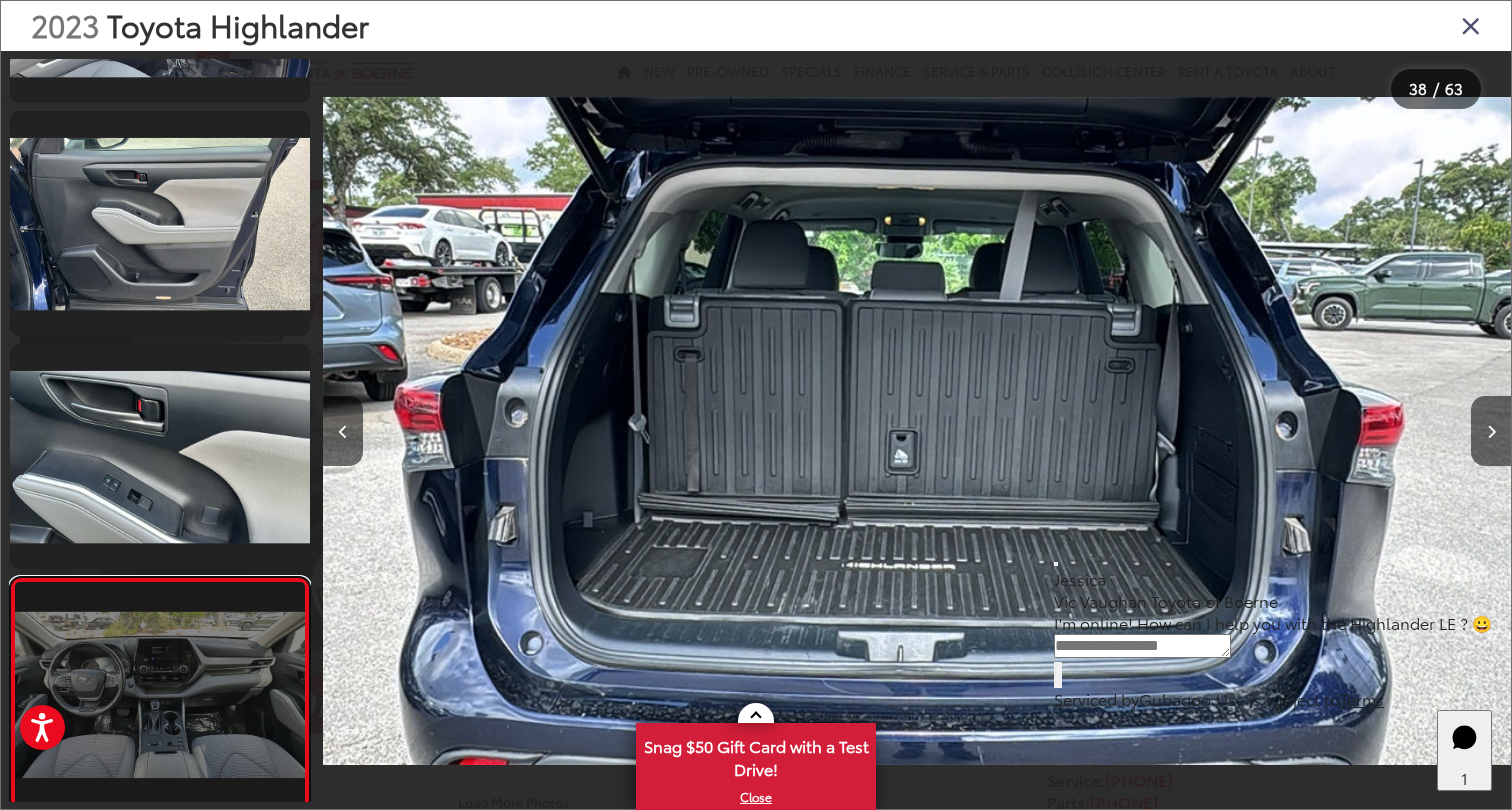 scroll, scrollTop: 8128, scrollLeft: 0, axis: vertical 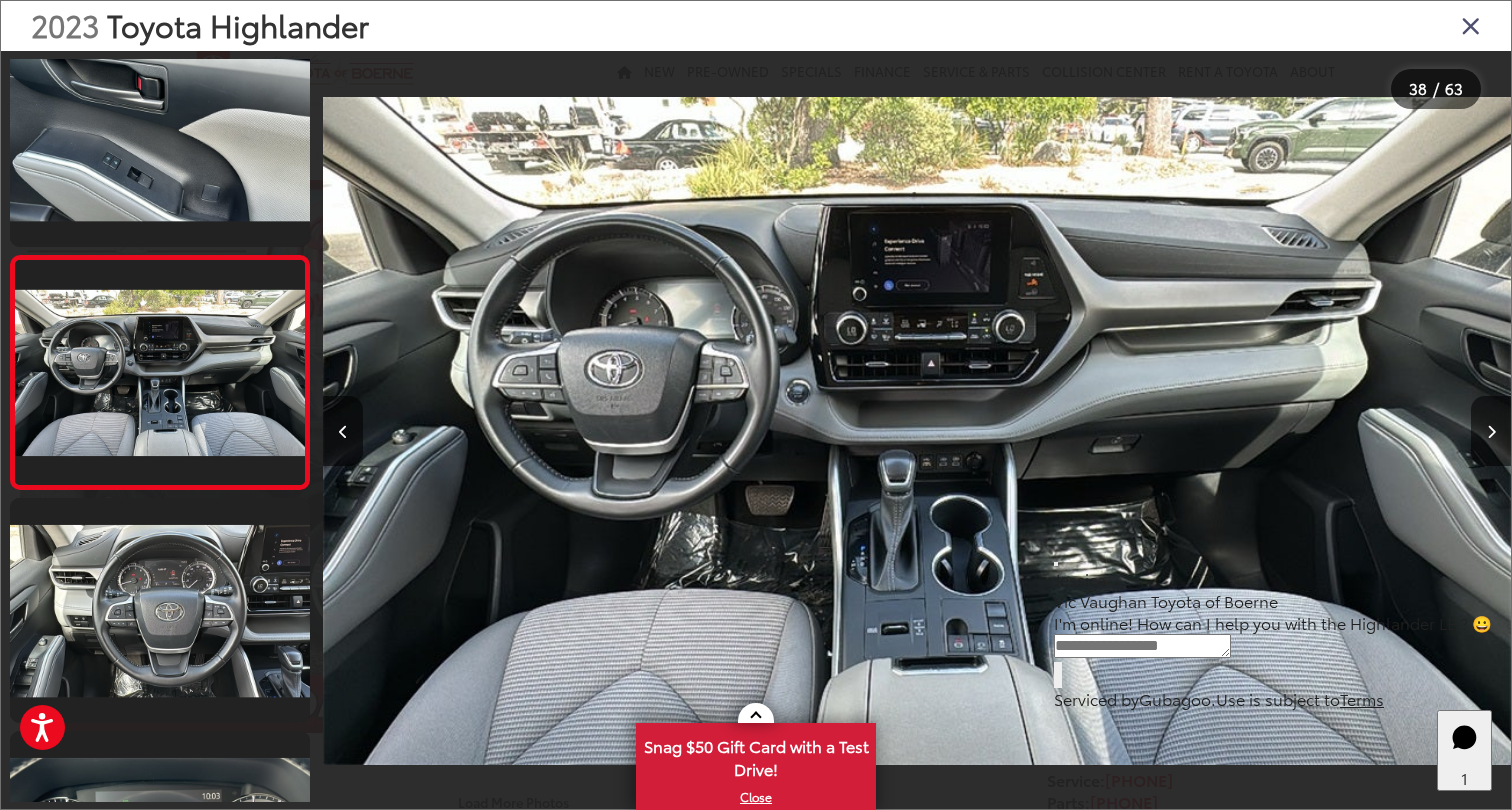 click at bounding box center [1471, 25] 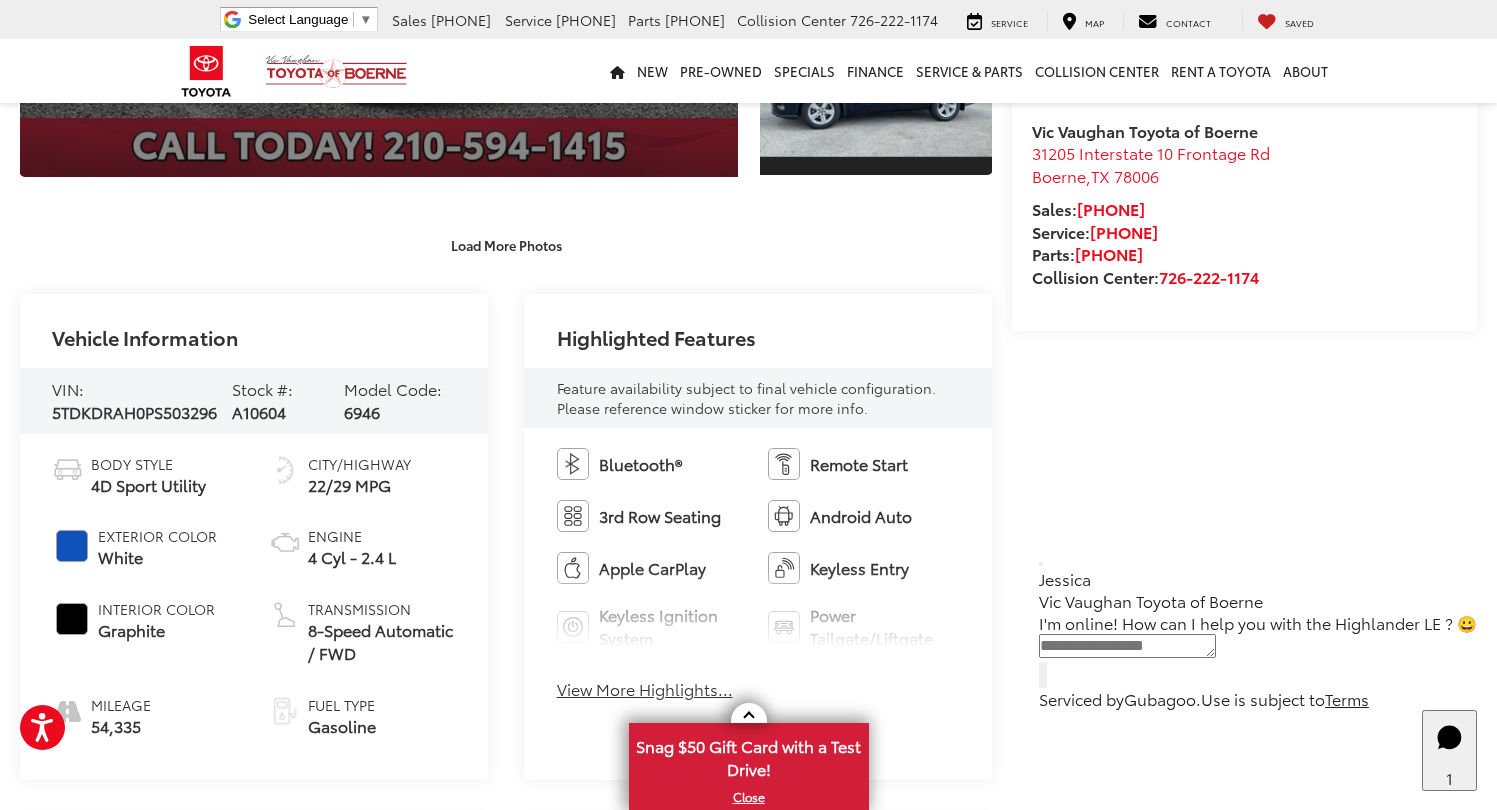 scroll, scrollTop: 653, scrollLeft: 0, axis: vertical 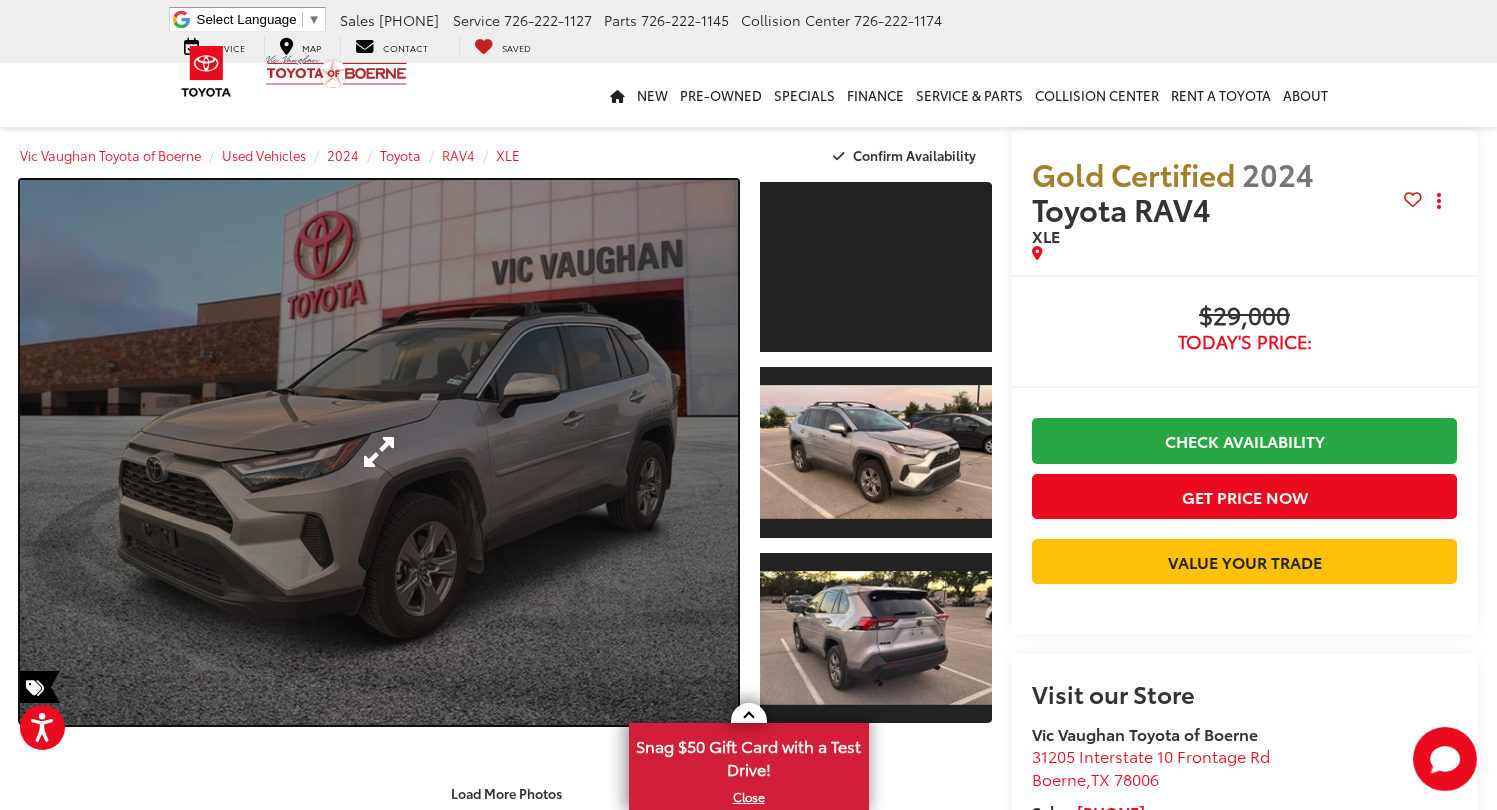 click at bounding box center (379, 452) 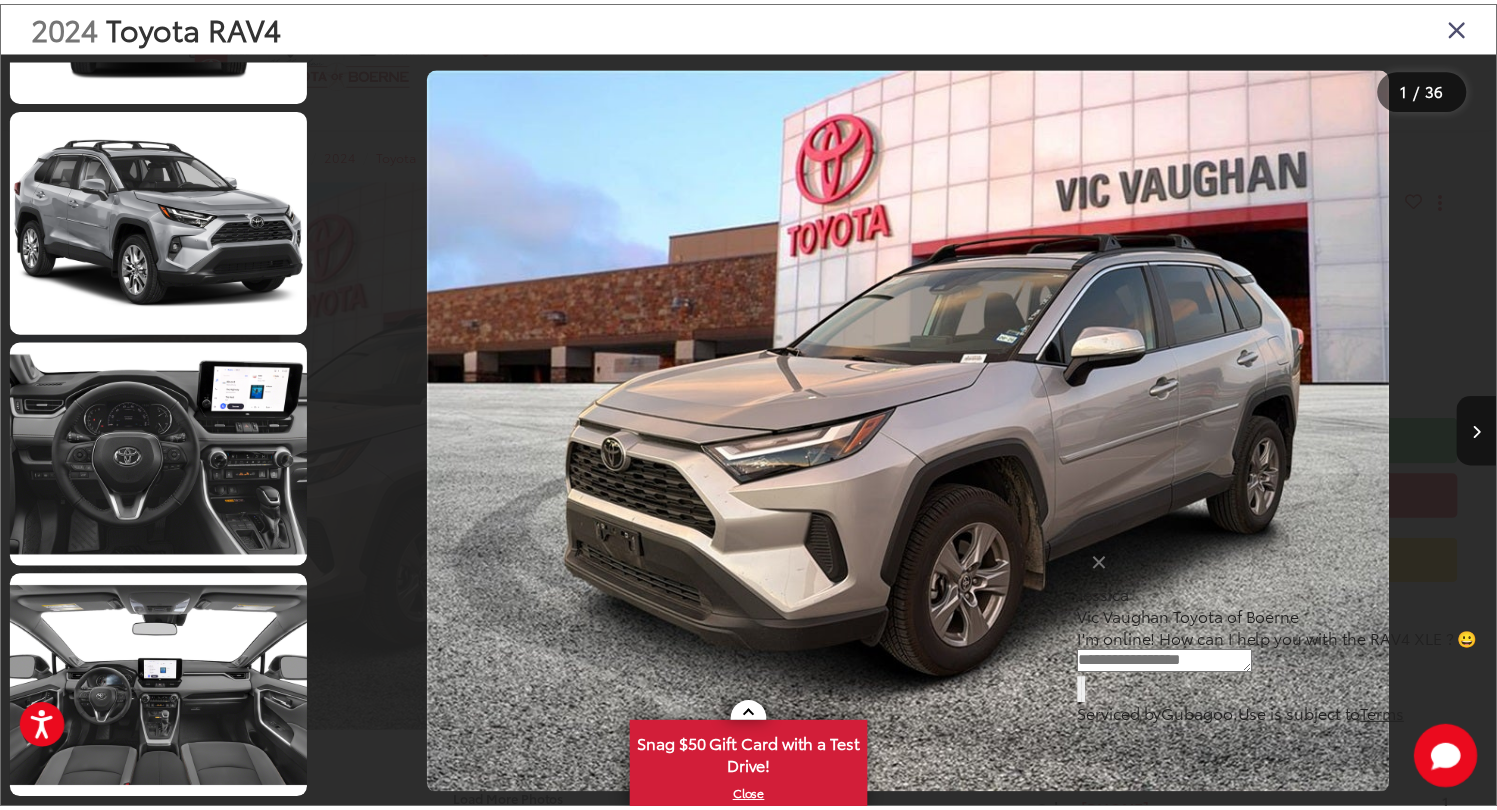 scroll, scrollTop: 7137, scrollLeft: 0, axis: vertical 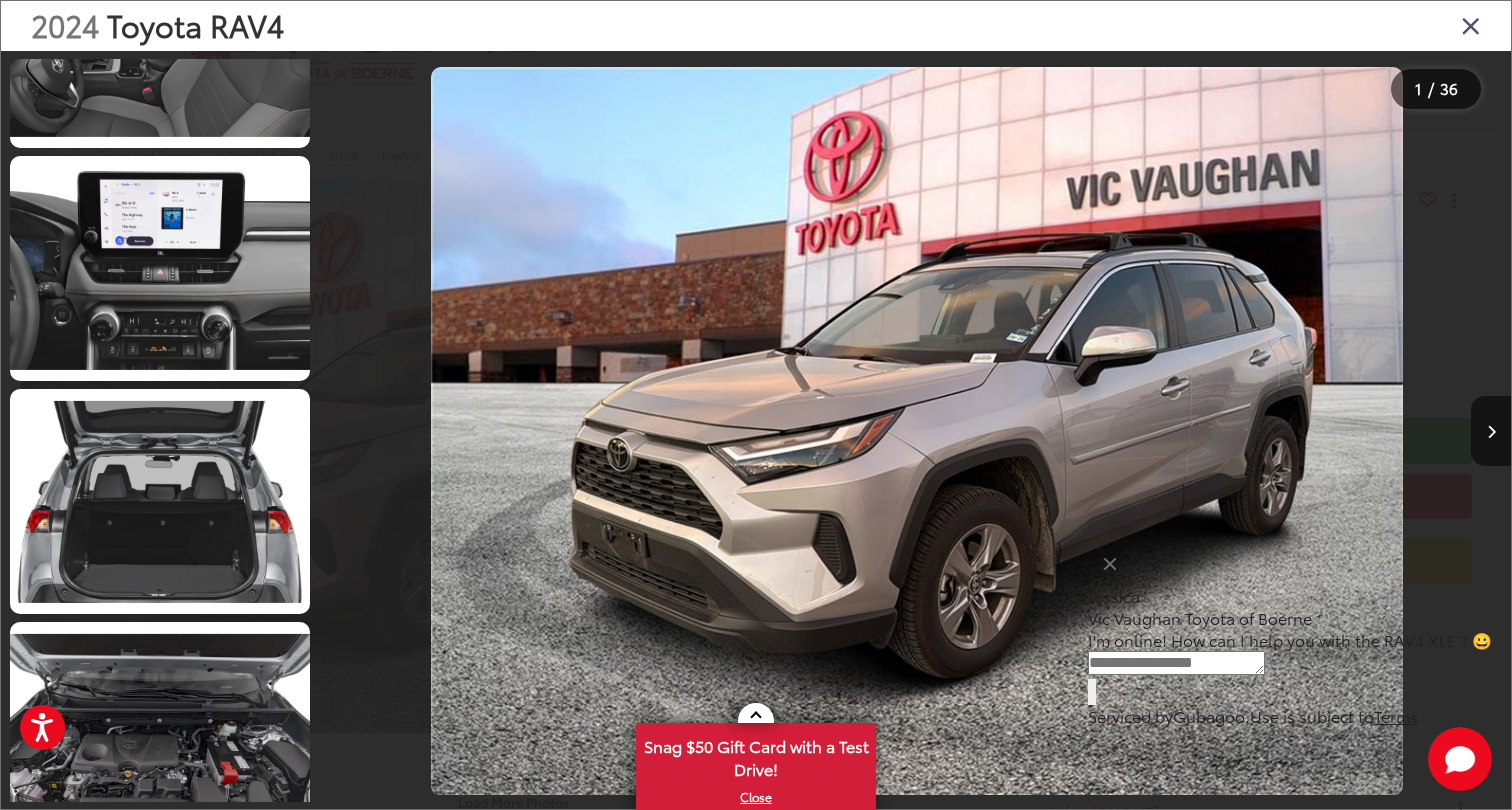 click at bounding box center (1471, 25) 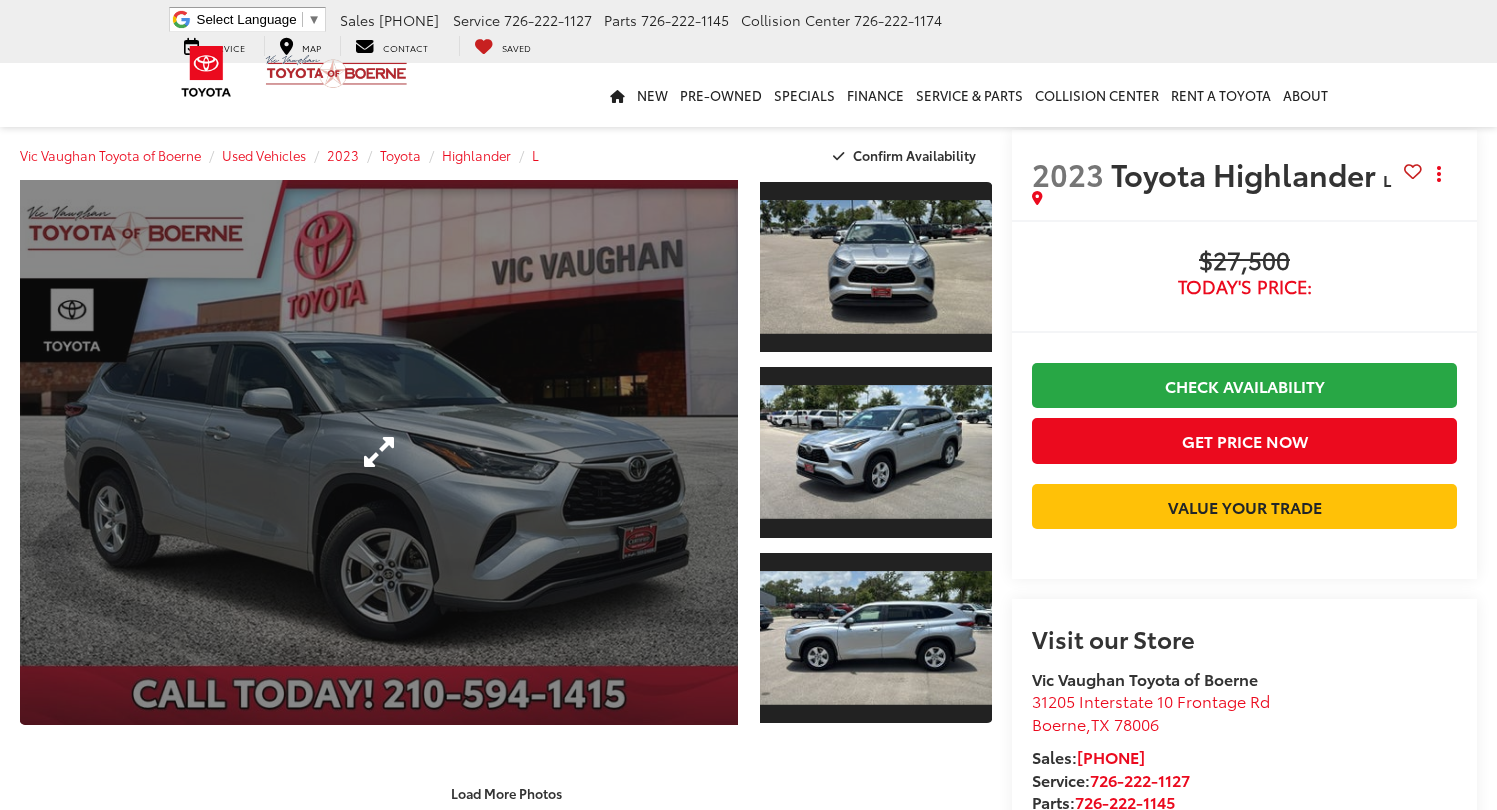 scroll, scrollTop: 0, scrollLeft: 0, axis: both 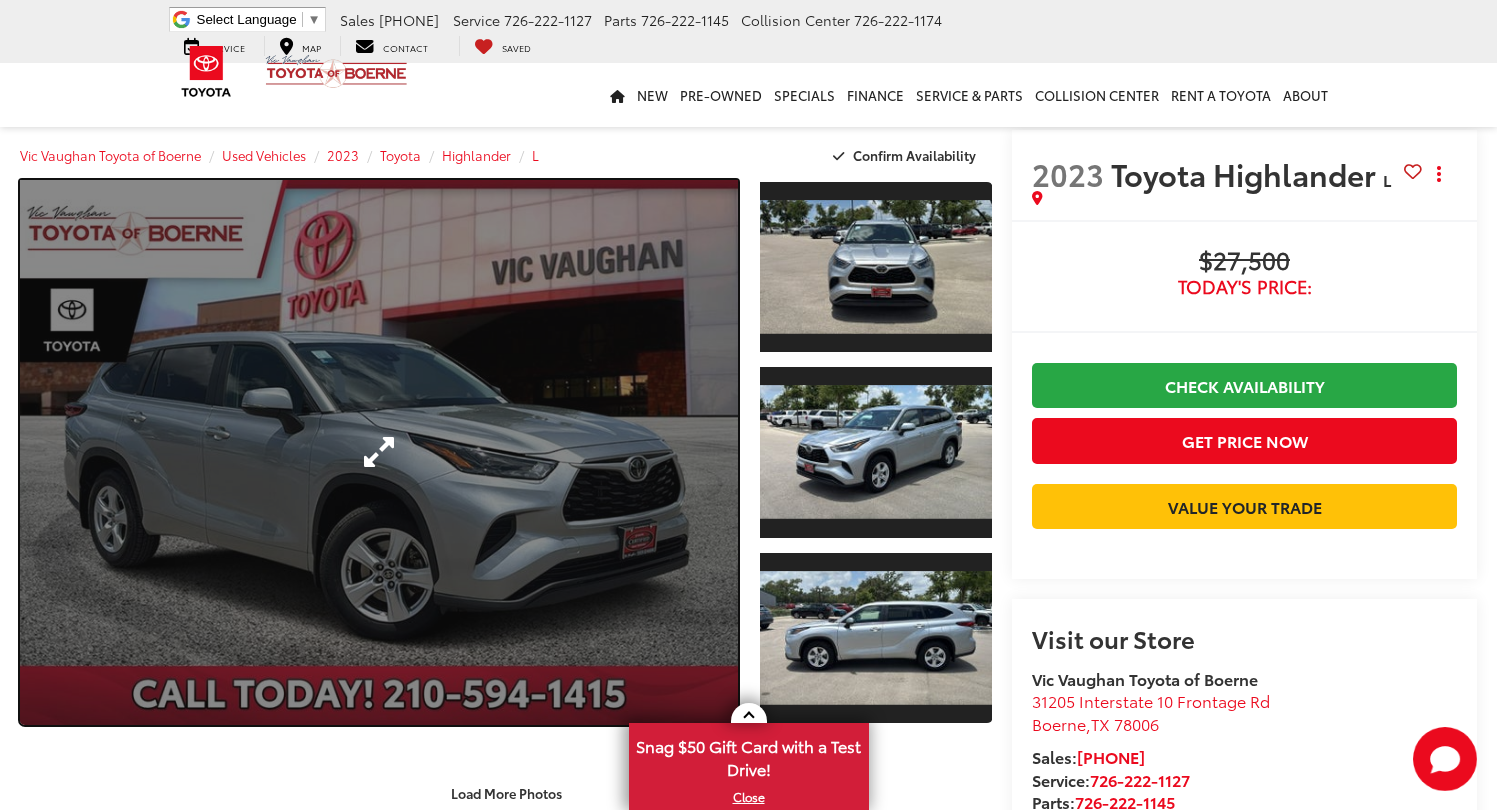 click at bounding box center [379, 452] 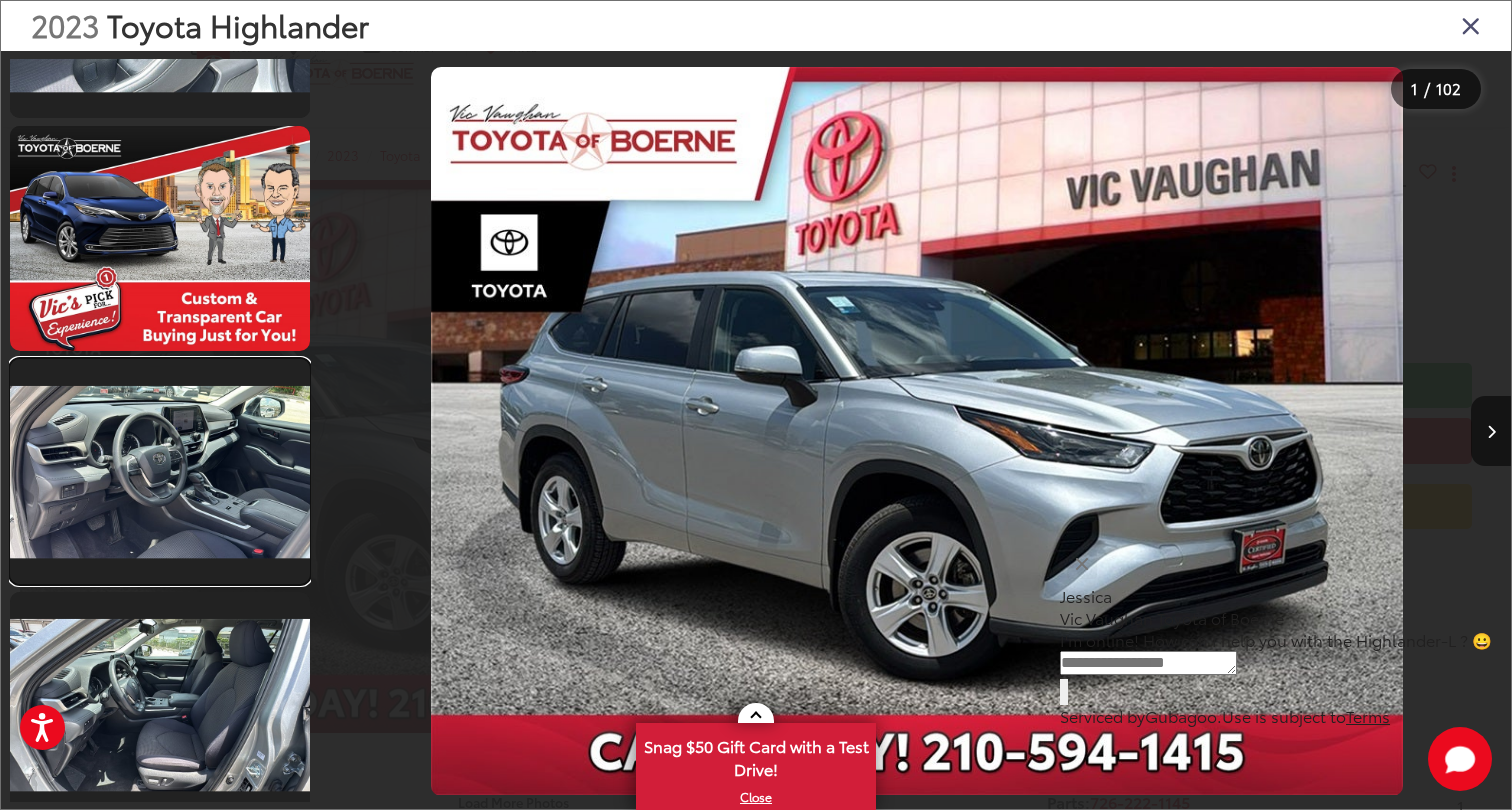 click at bounding box center [160, 471] 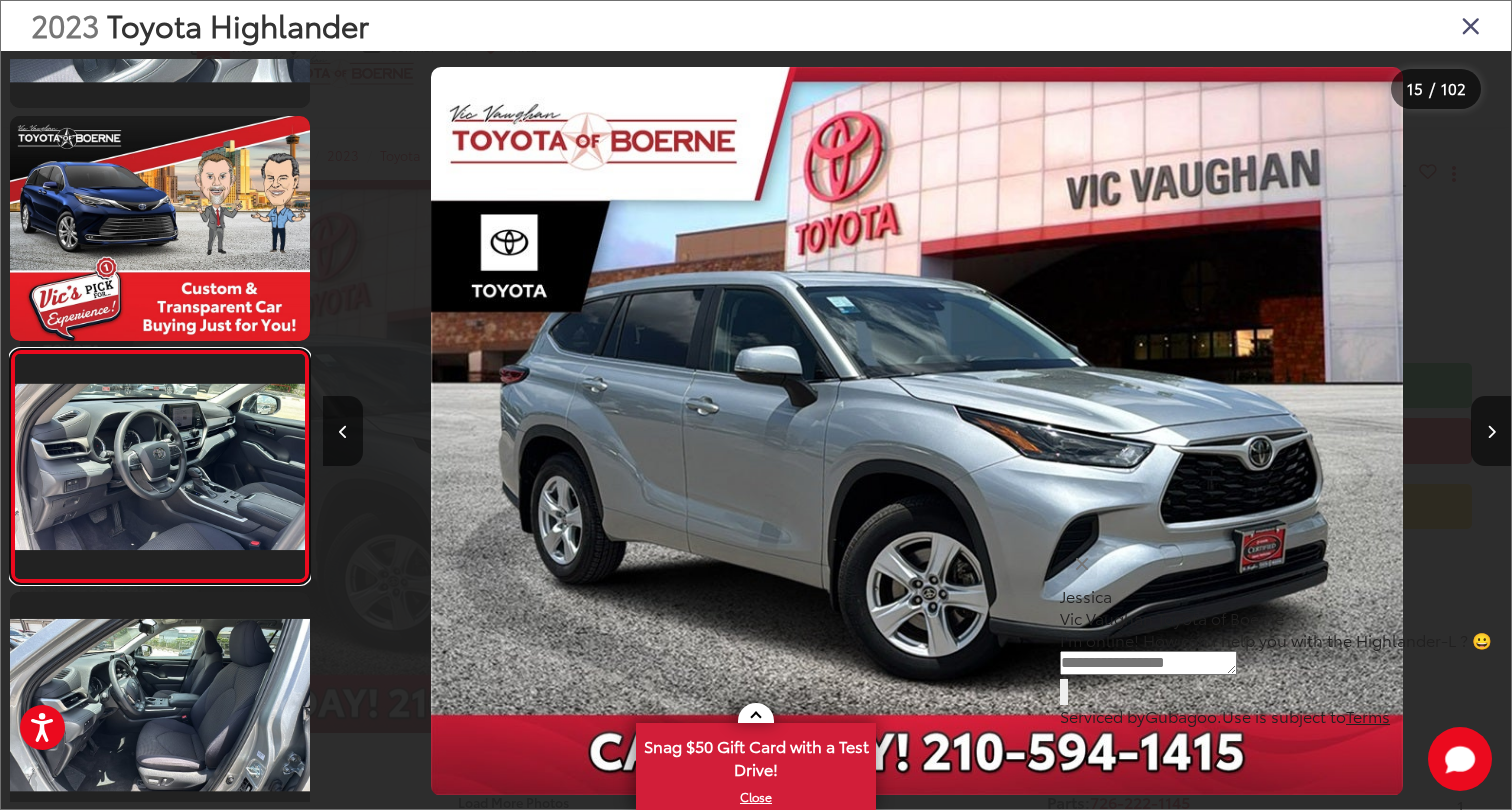 scroll, scrollTop: 3067, scrollLeft: 0, axis: vertical 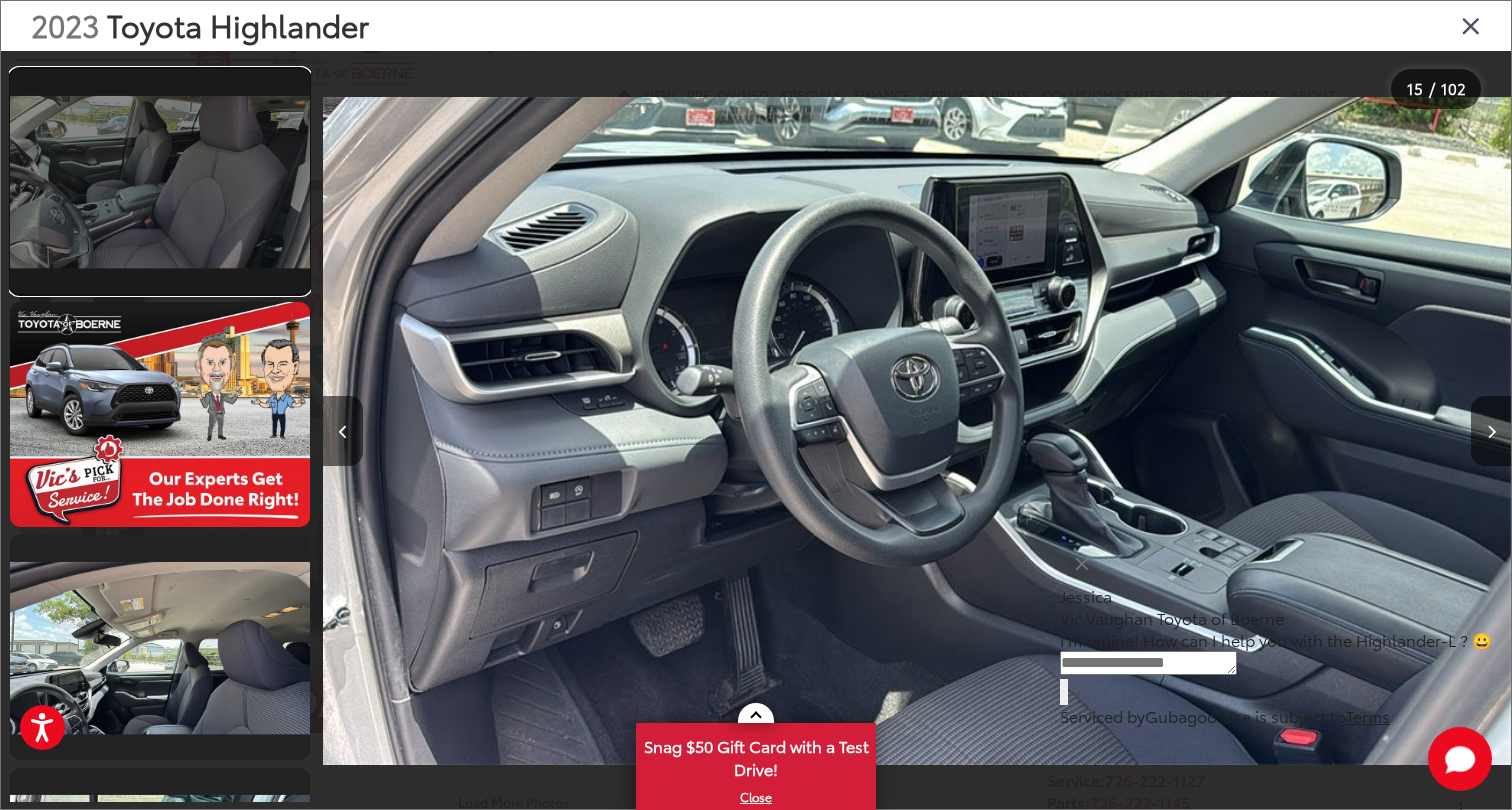 click at bounding box center [160, 181] 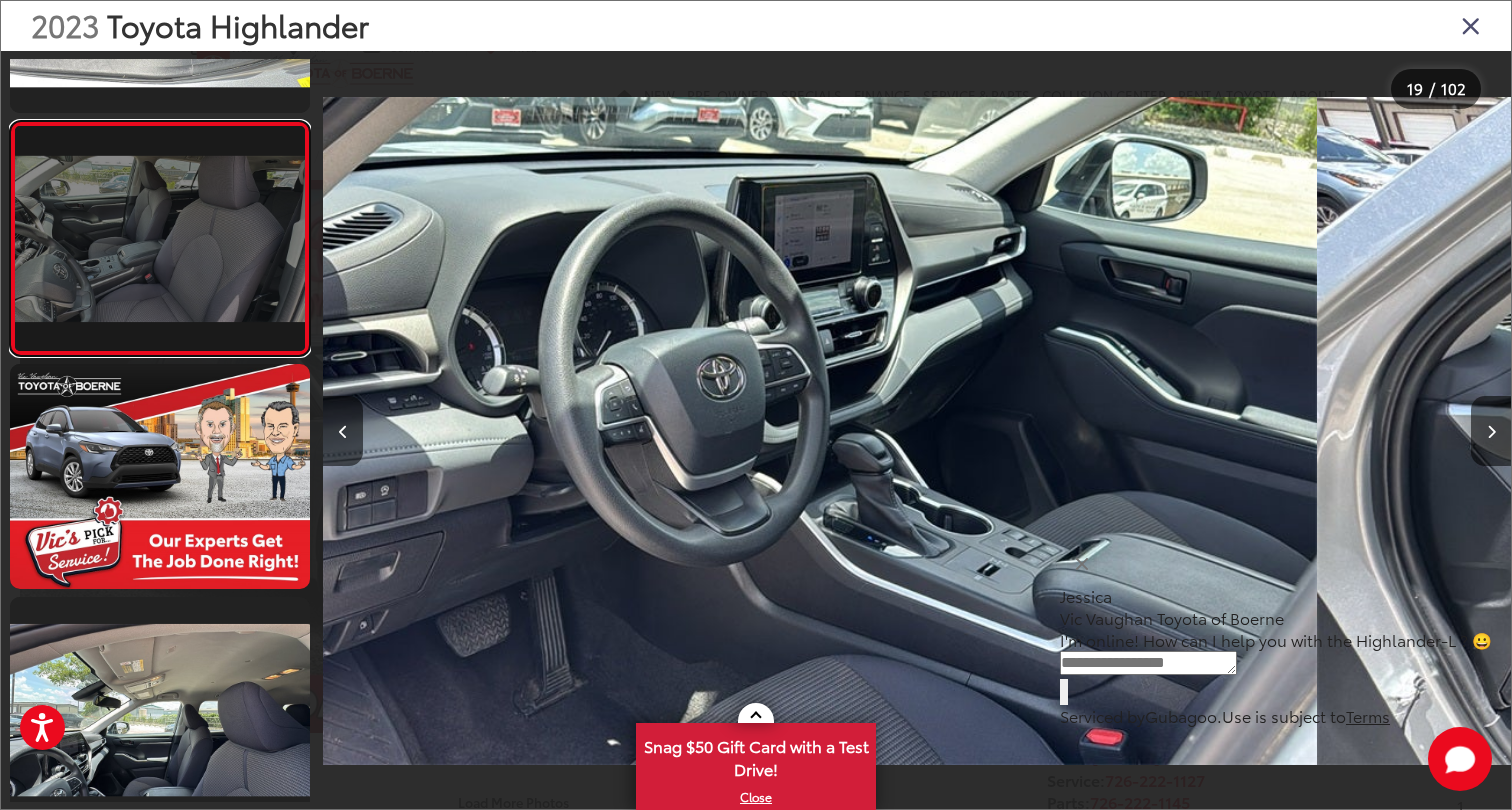 scroll, scrollTop: 4013, scrollLeft: 0, axis: vertical 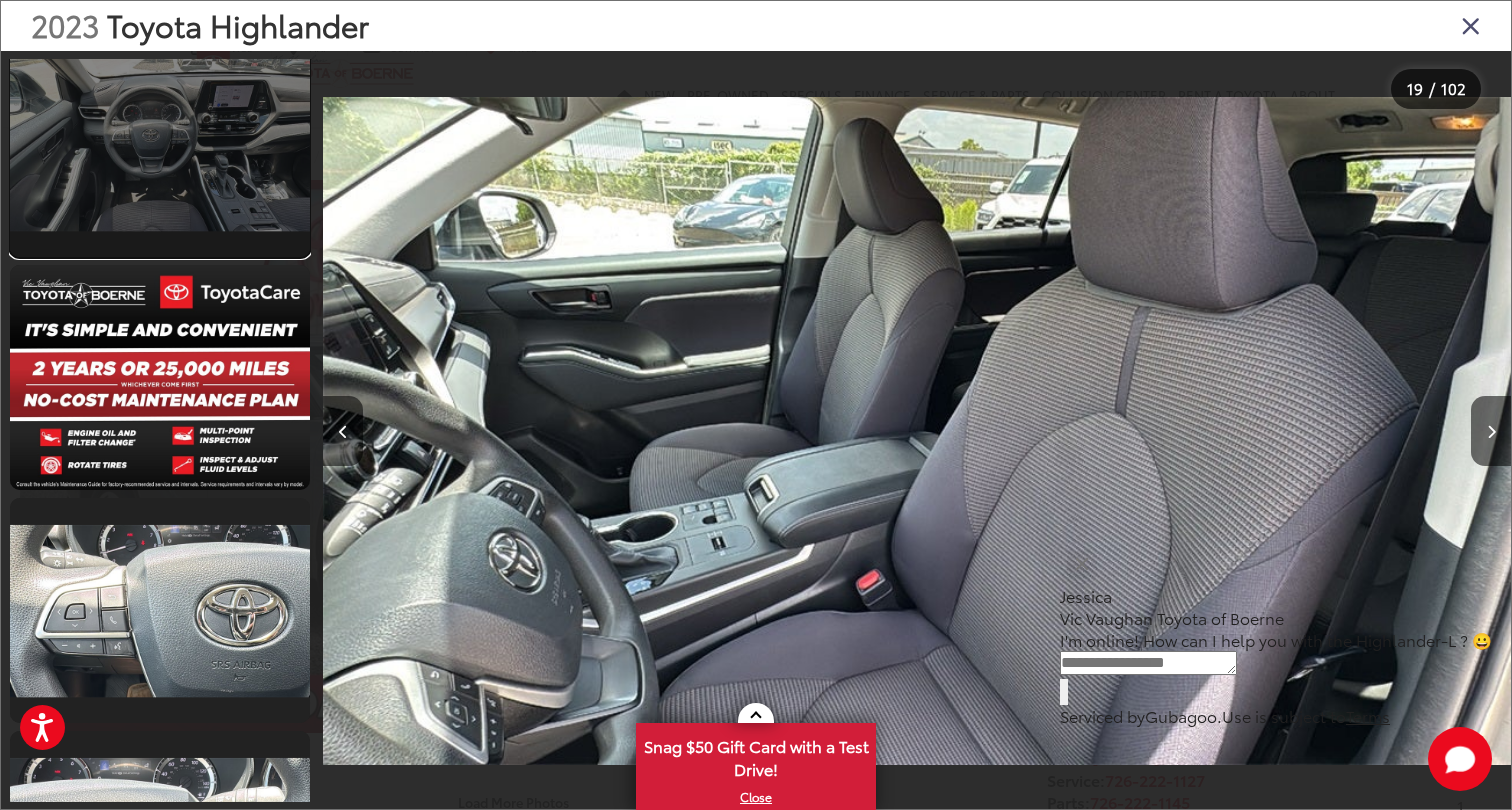 click at bounding box center (160, 144) 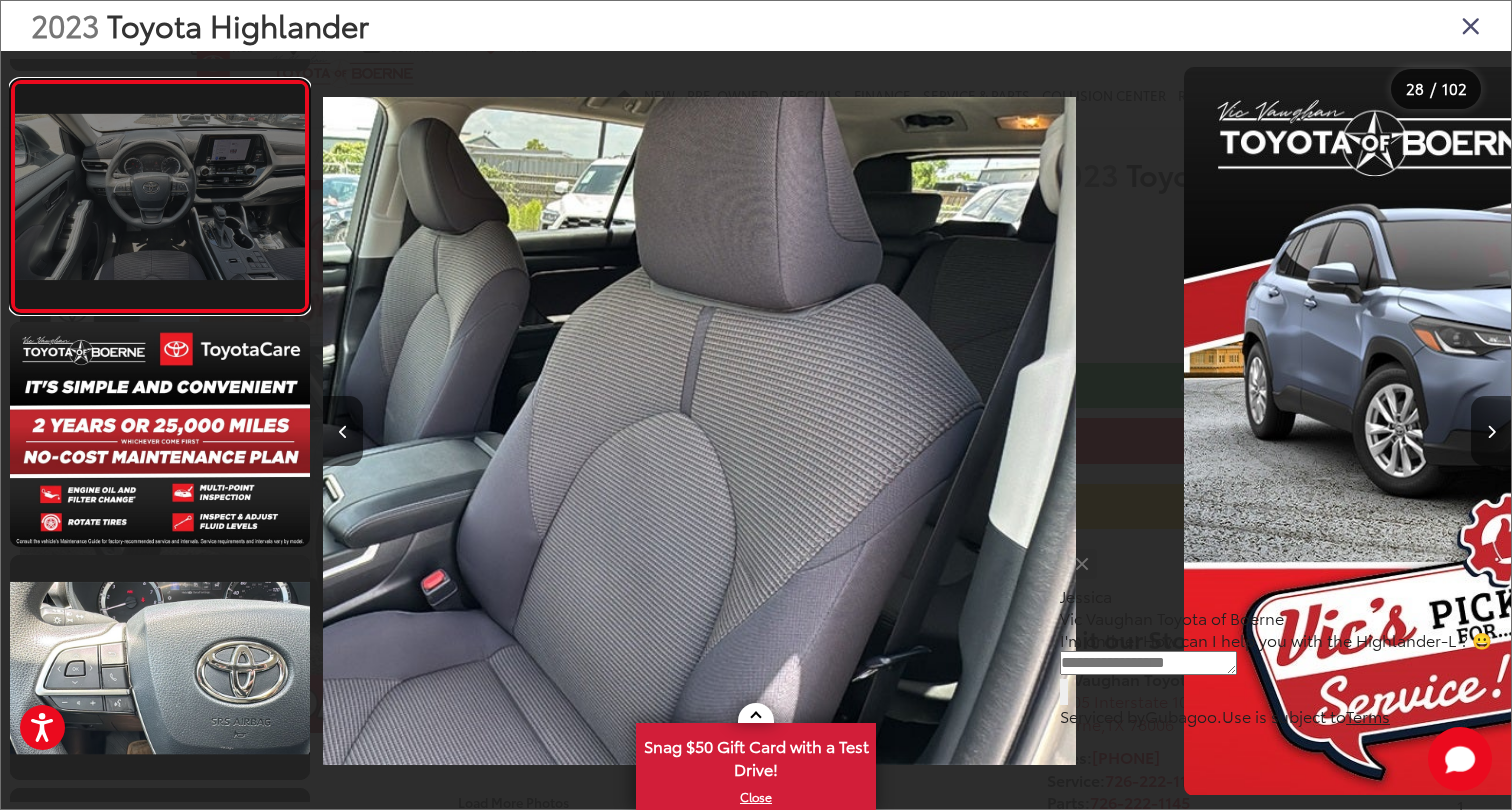 scroll, scrollTop: 6116, scrollLeft: 0, axis: vertical 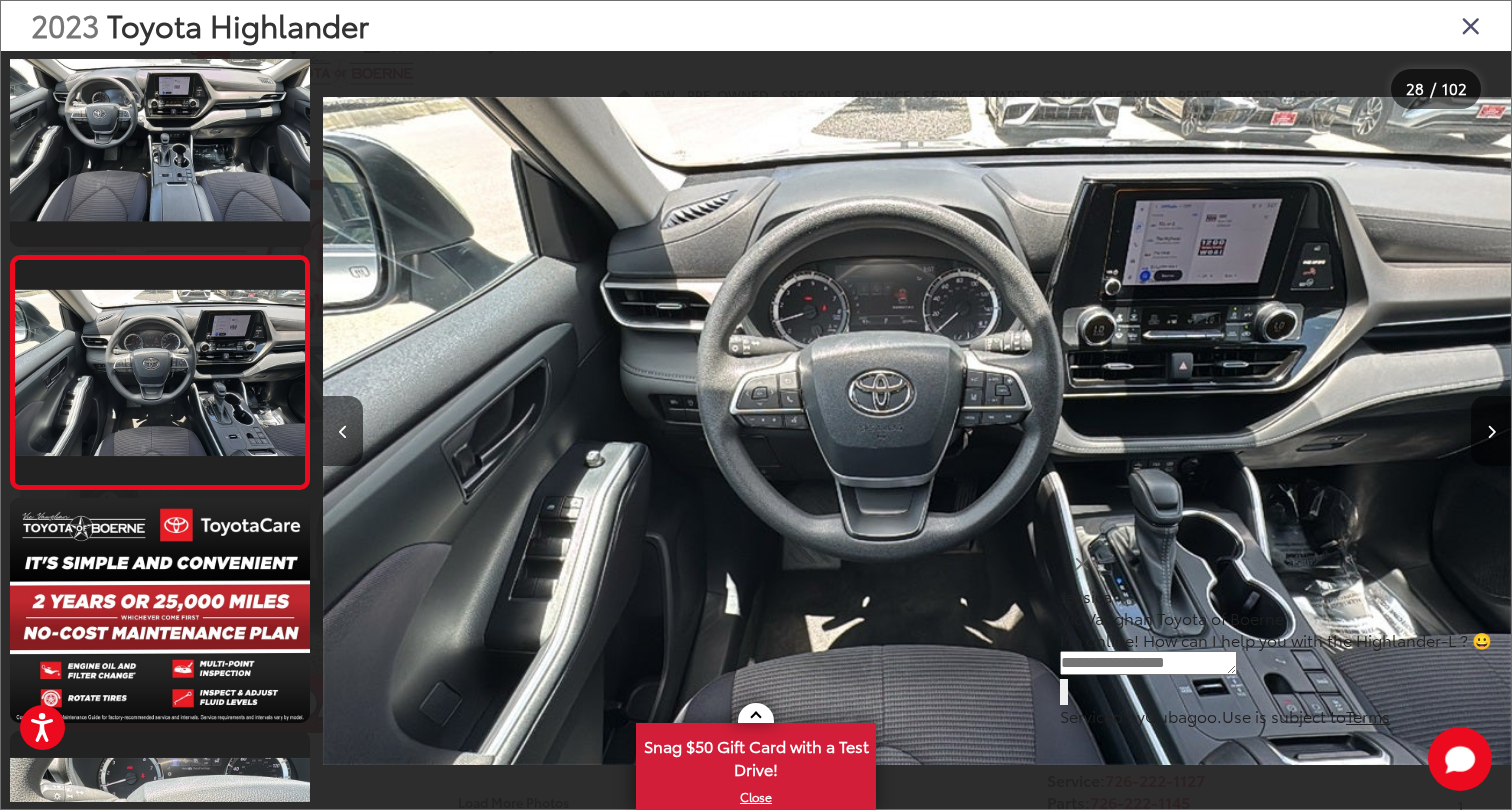 click at bounding box center [1471, 25] 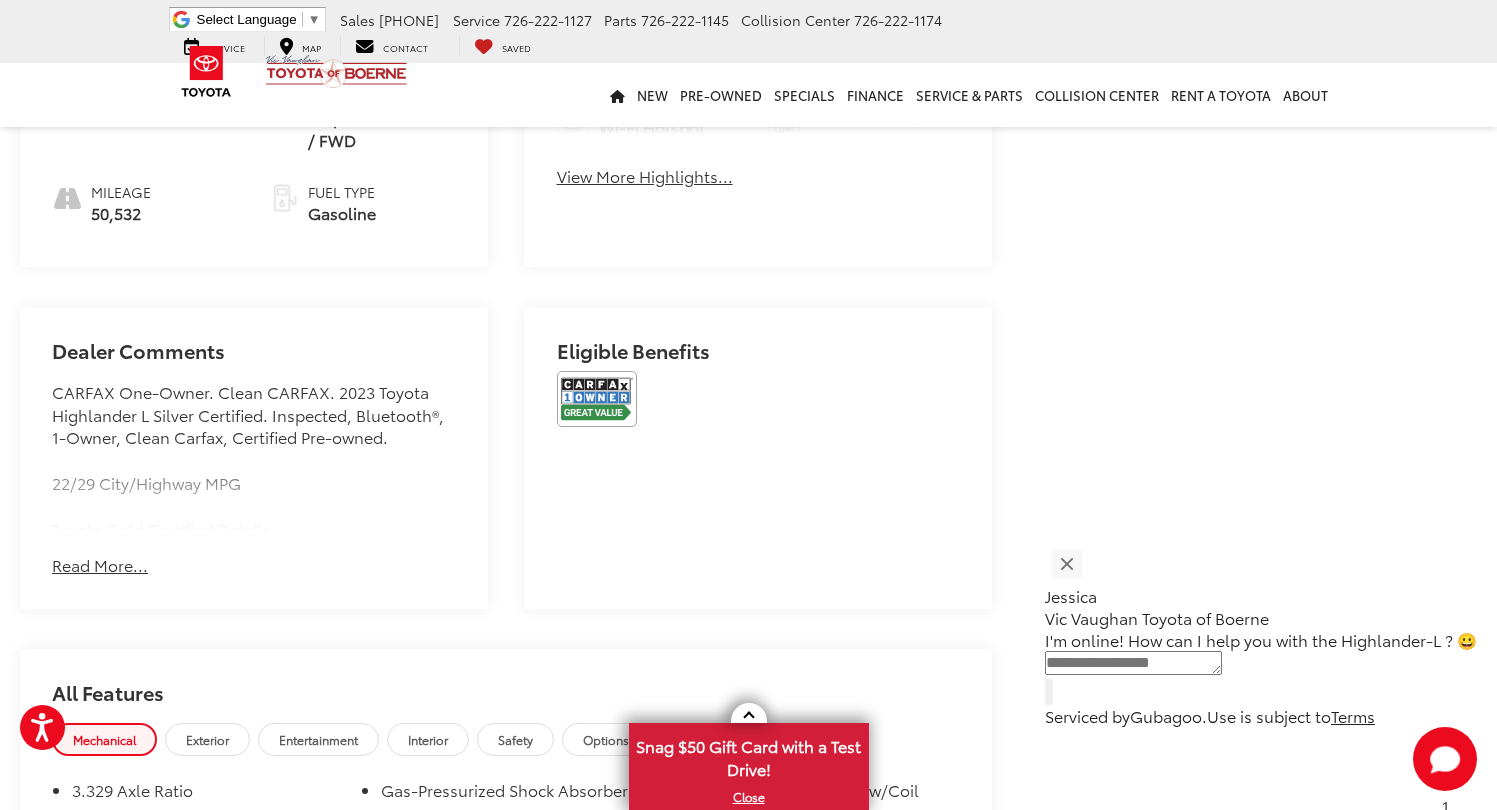 scroll, scrollTop: 1068, scrollLeft: 0, axis: vertical 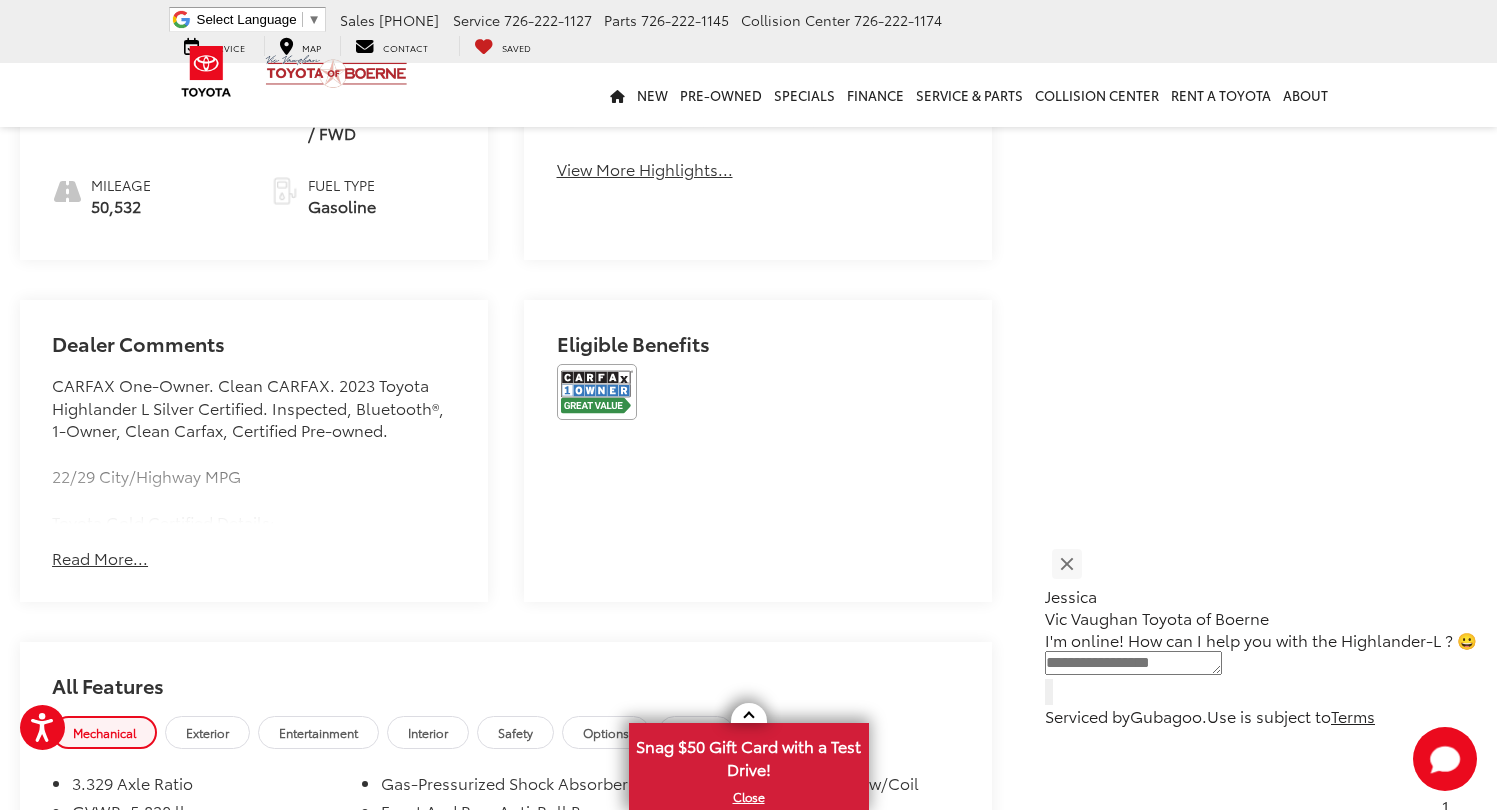 click on "Read More..." at bounding box center [100, 558] 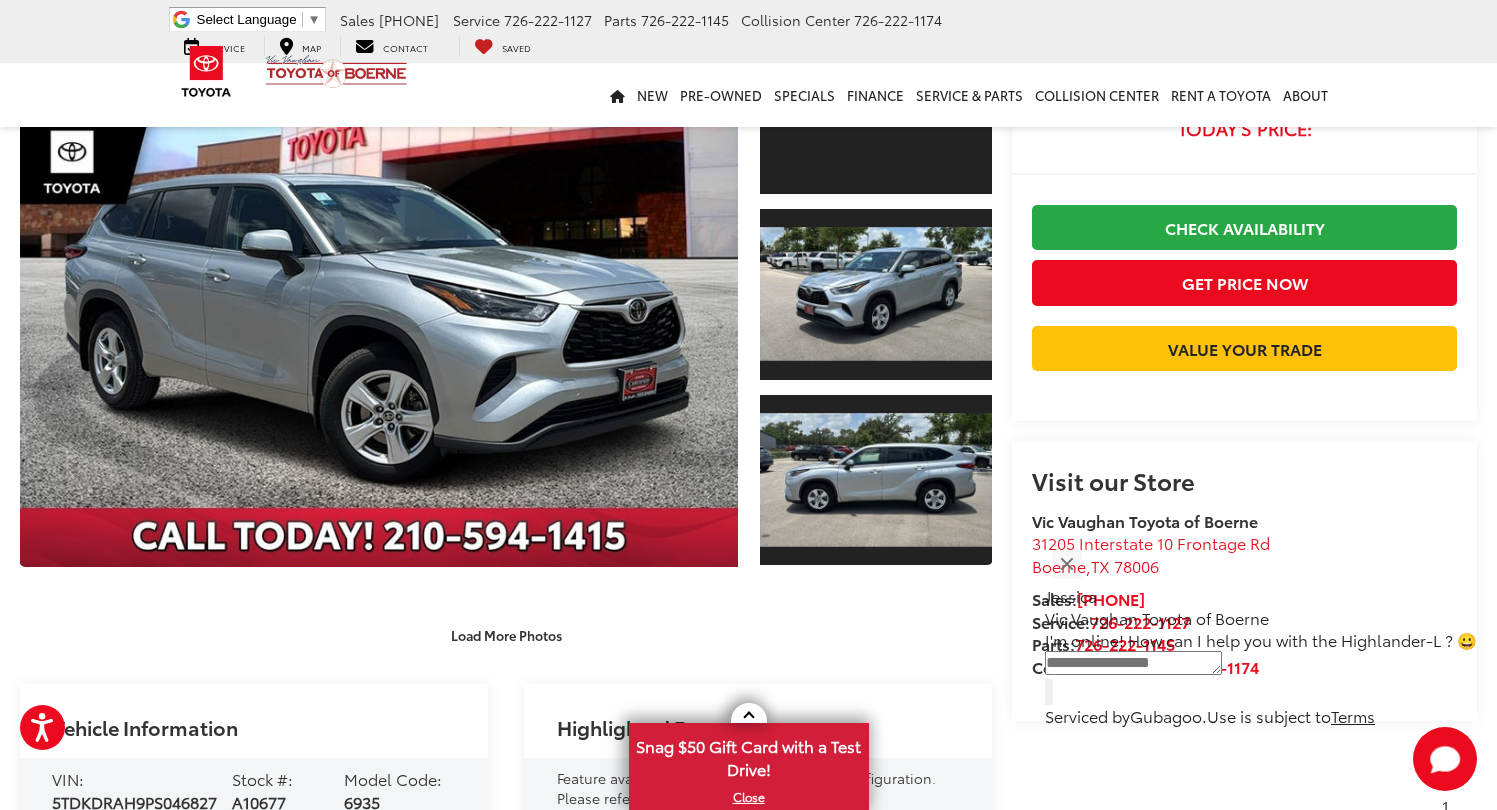 scroll, scrollTop: 0, scrollLeft: 0, axis: both 